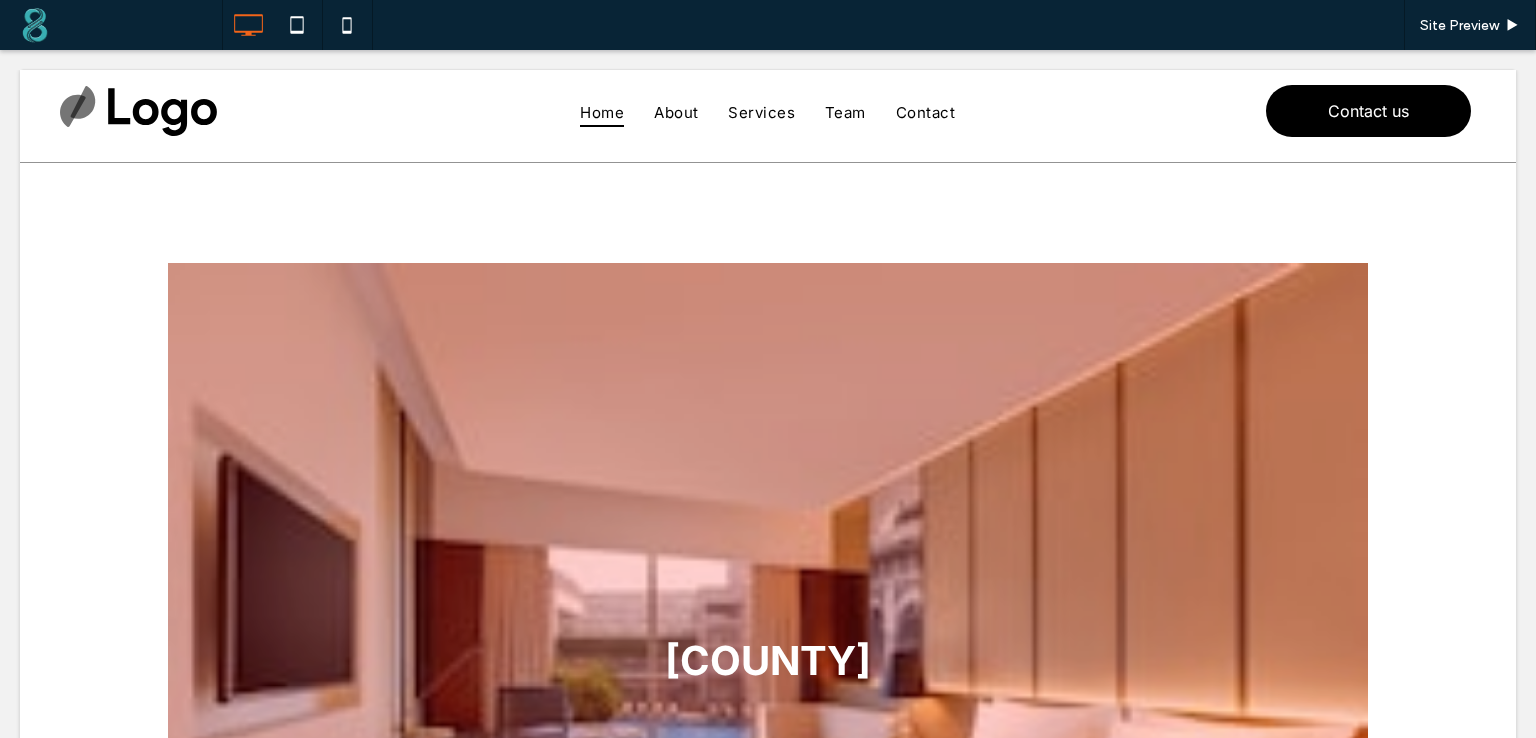 scroll, scrollTop: 0, scrollLeft: 0, axis: both 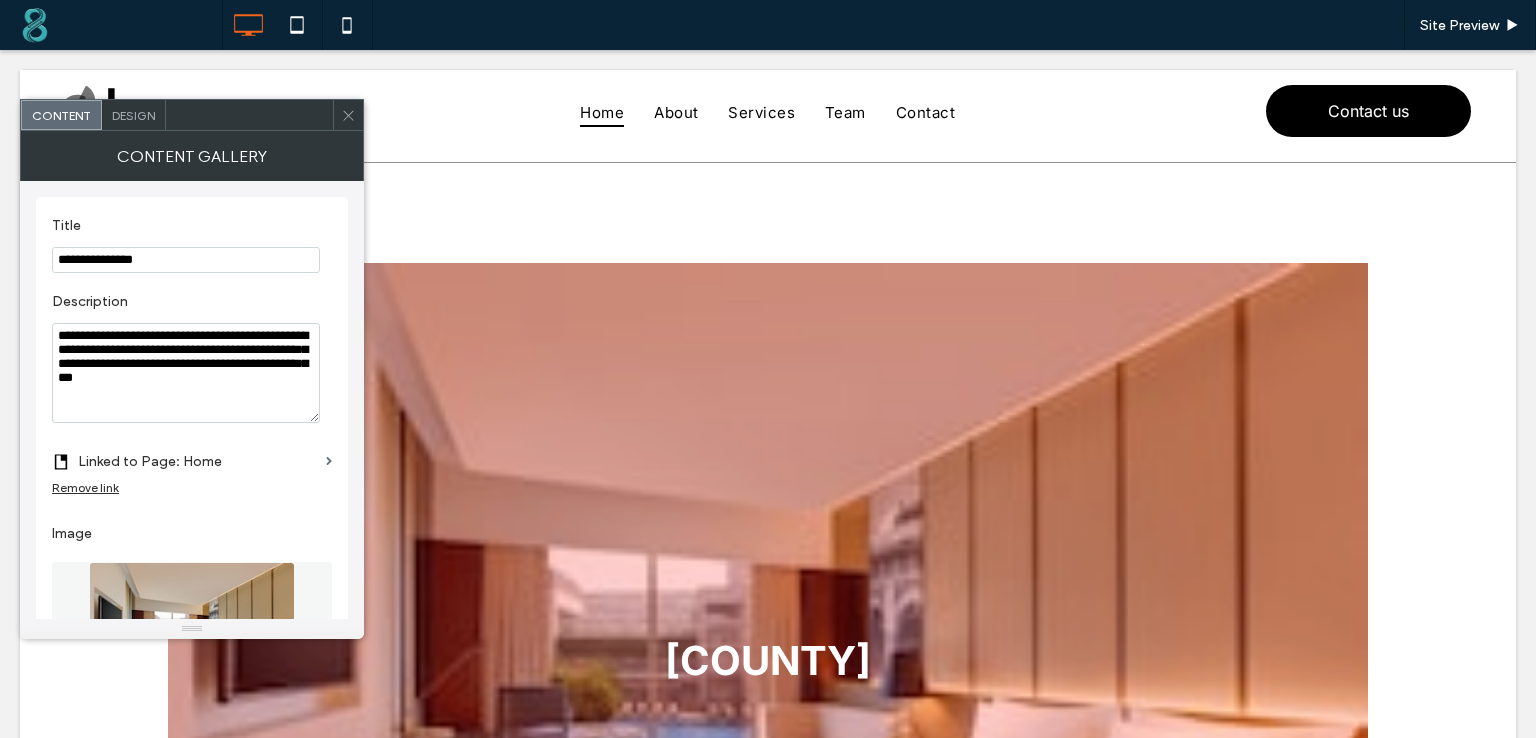 click at bounding box center (348, 115) 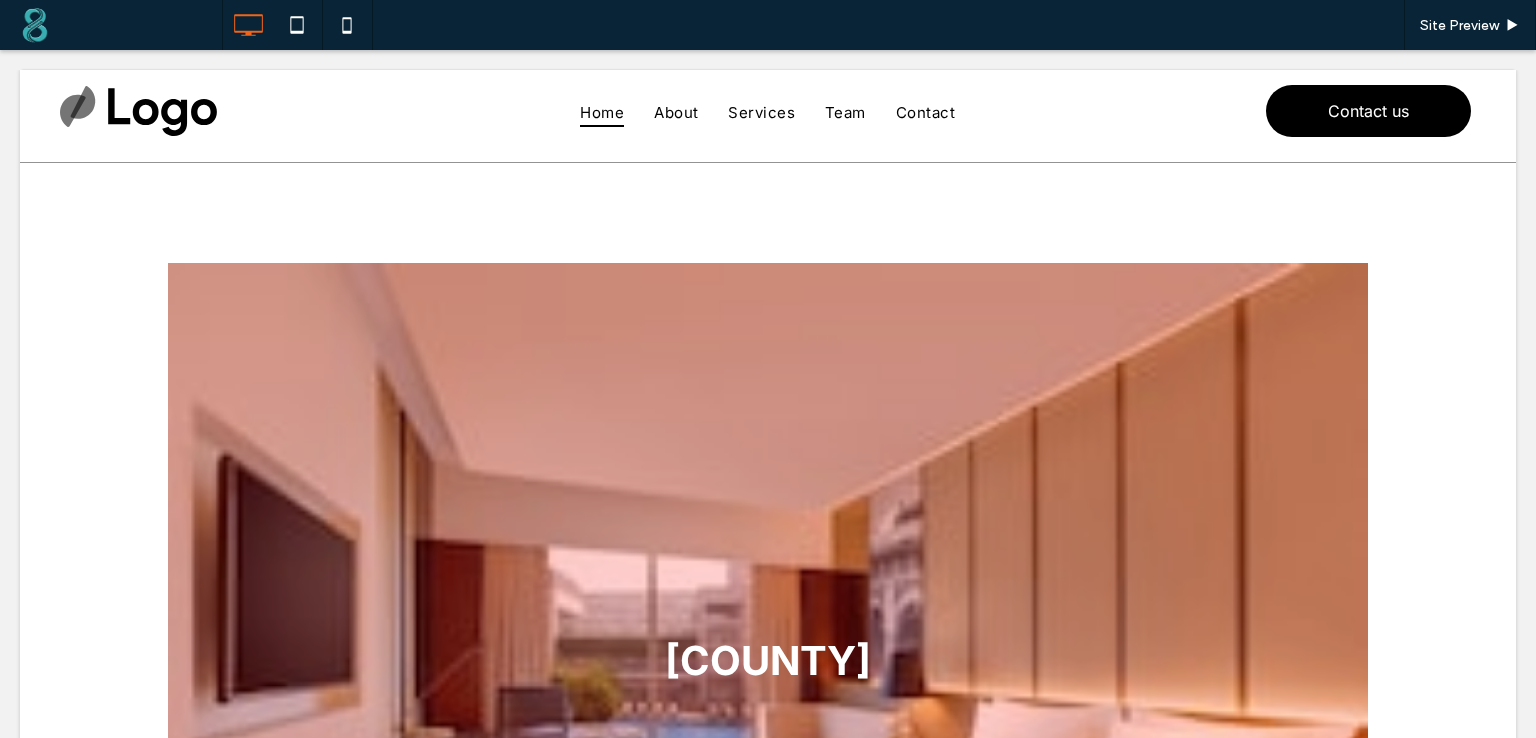 click at bounding box center [768, 665] 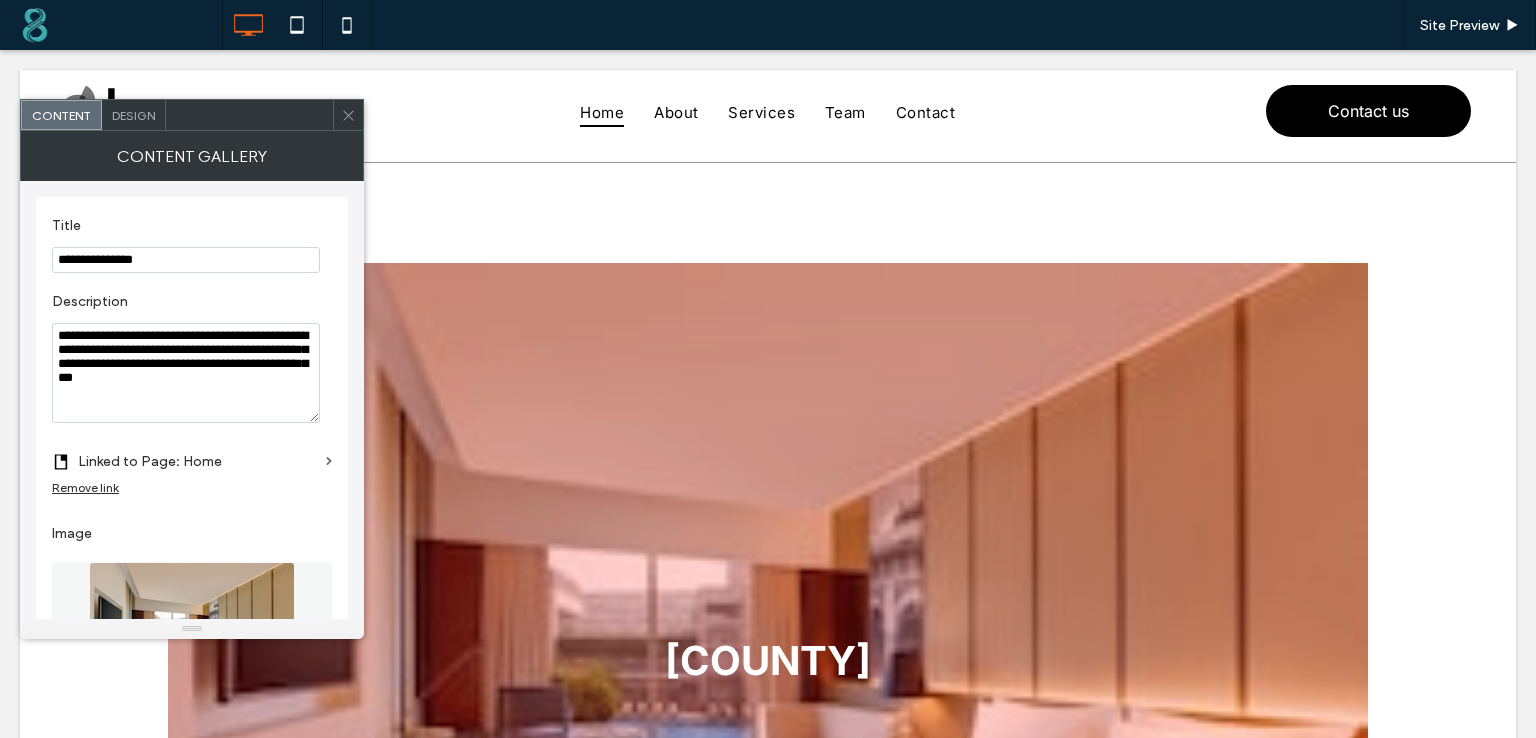 click on "Design" at bounding box center (133, 115) 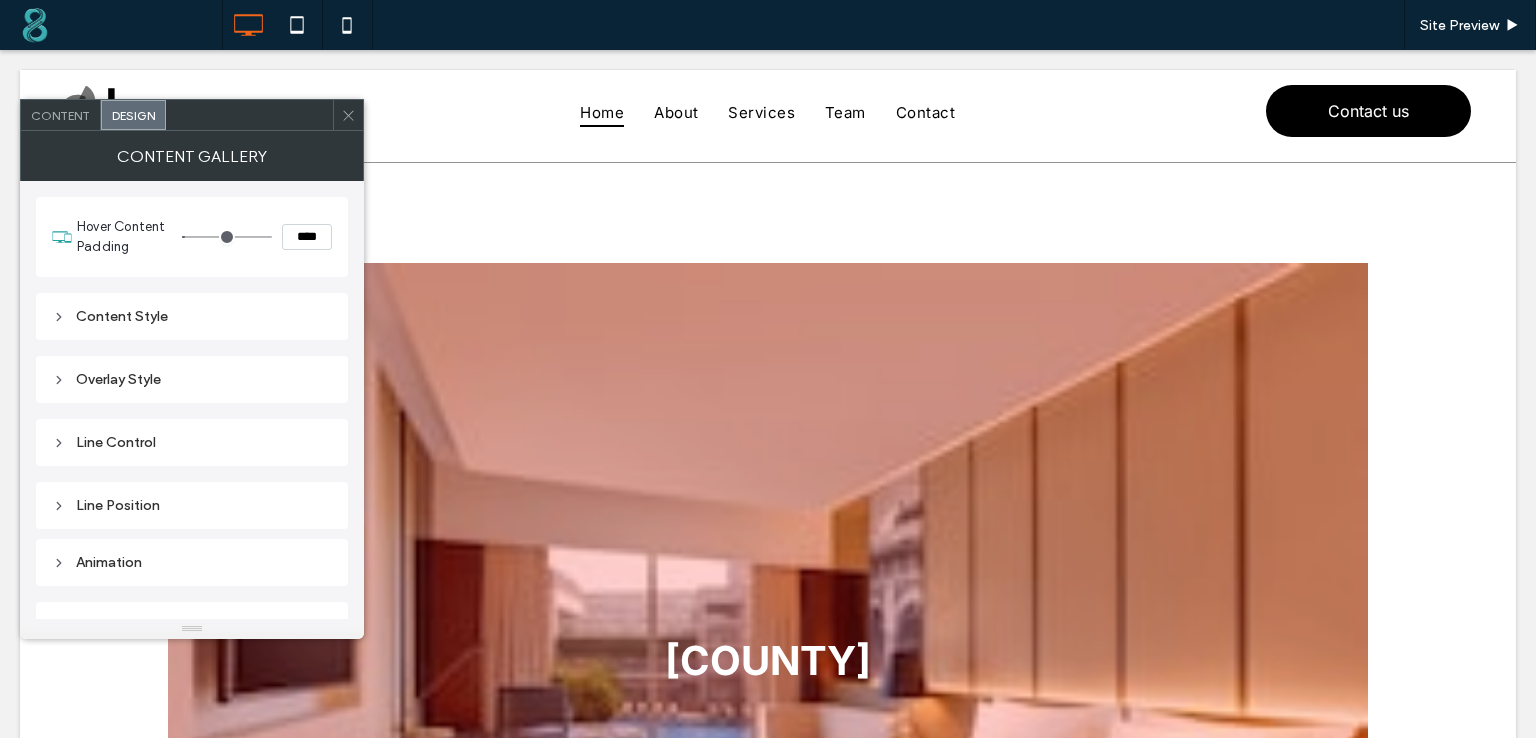 click on "Line Control" at bounding box center [192, 442] 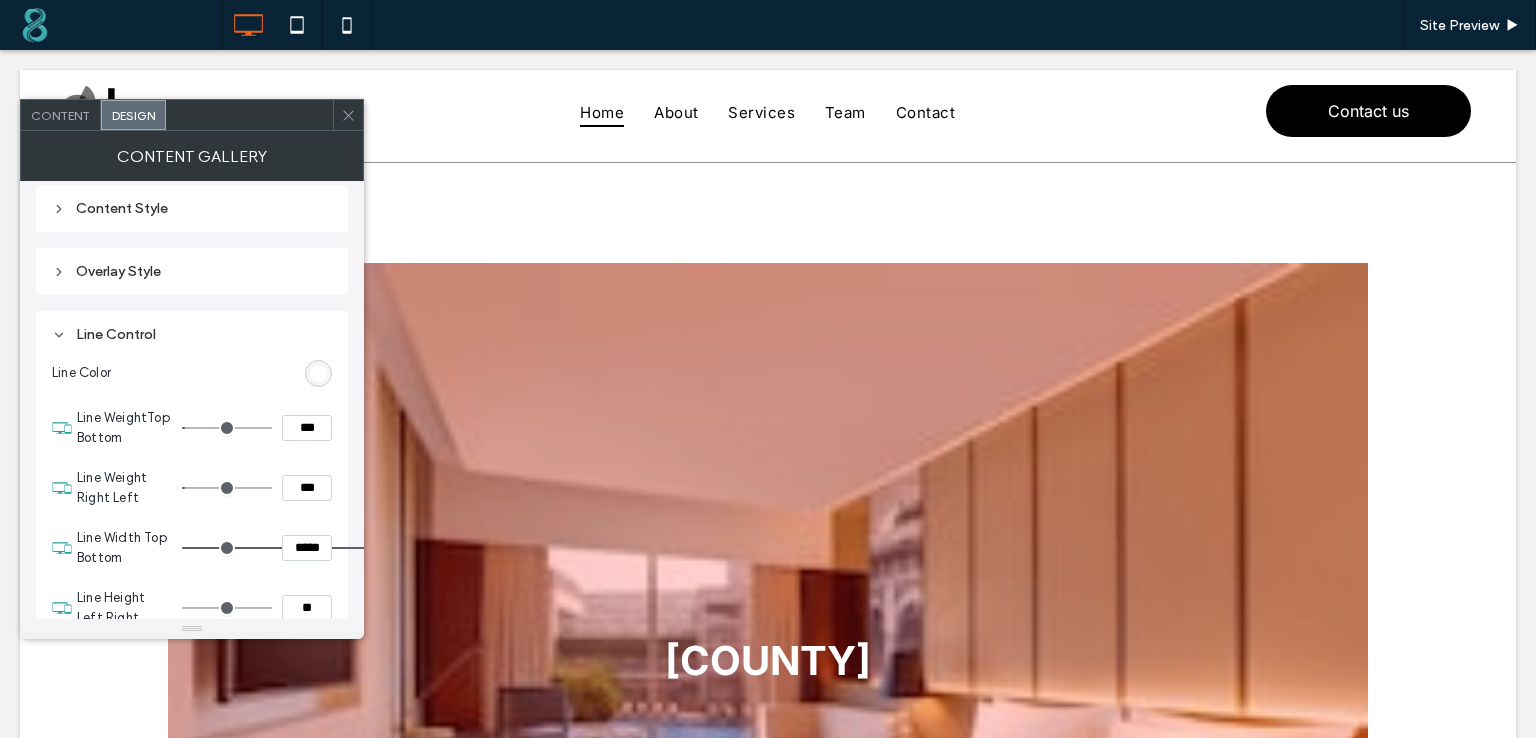 scroll, scrollTop: 266, scrollLeft: 0, axis: vertical 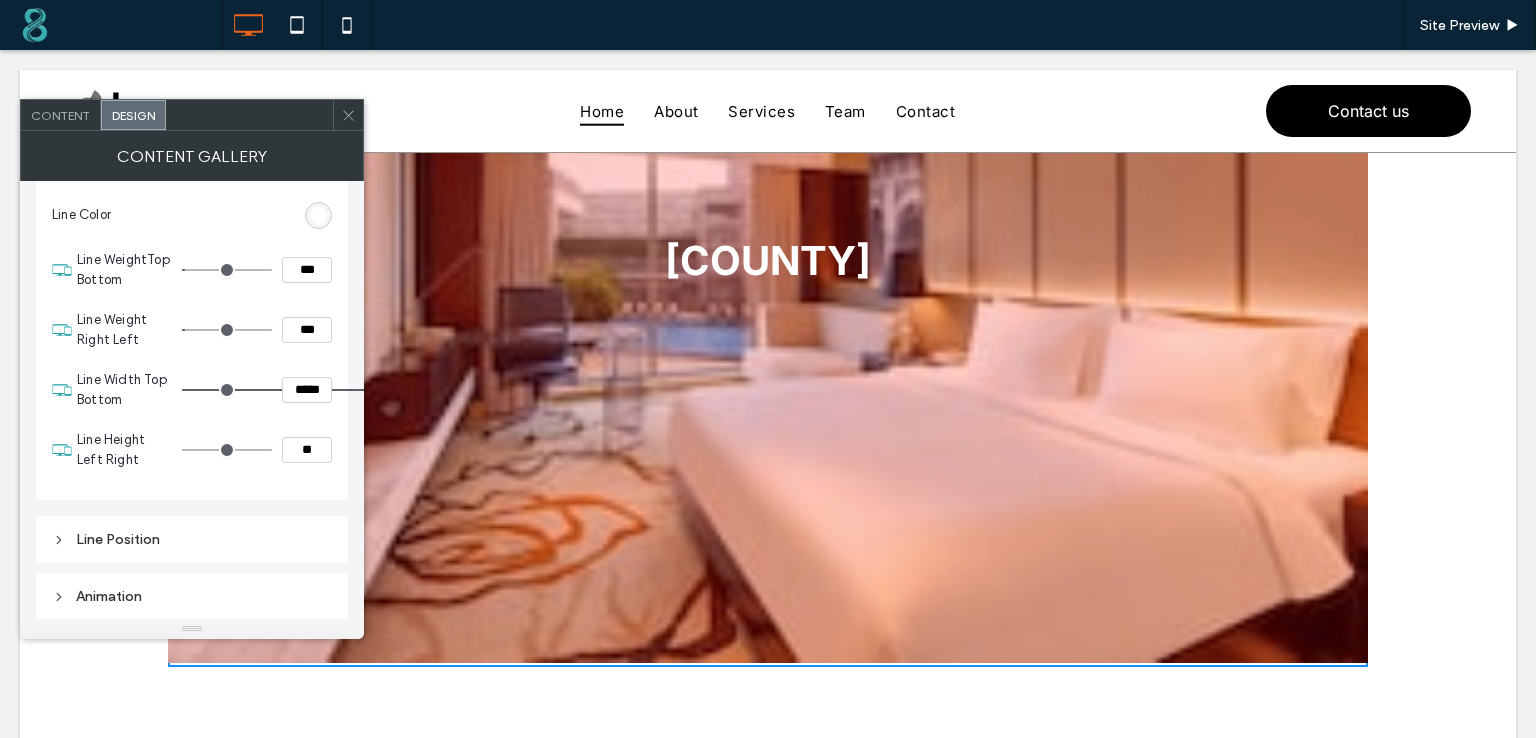click on "***" at bounding box center [307, 270] 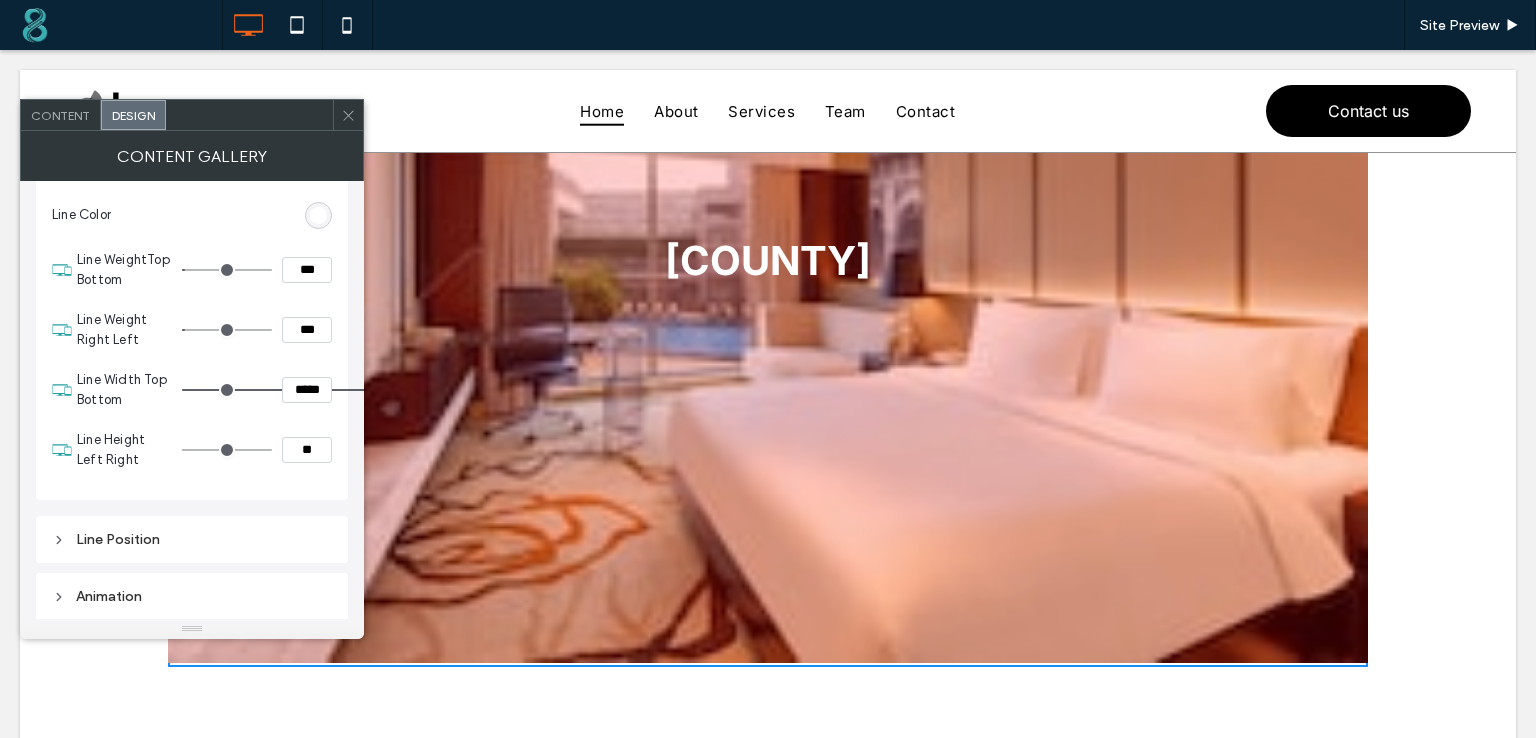 type on "***" 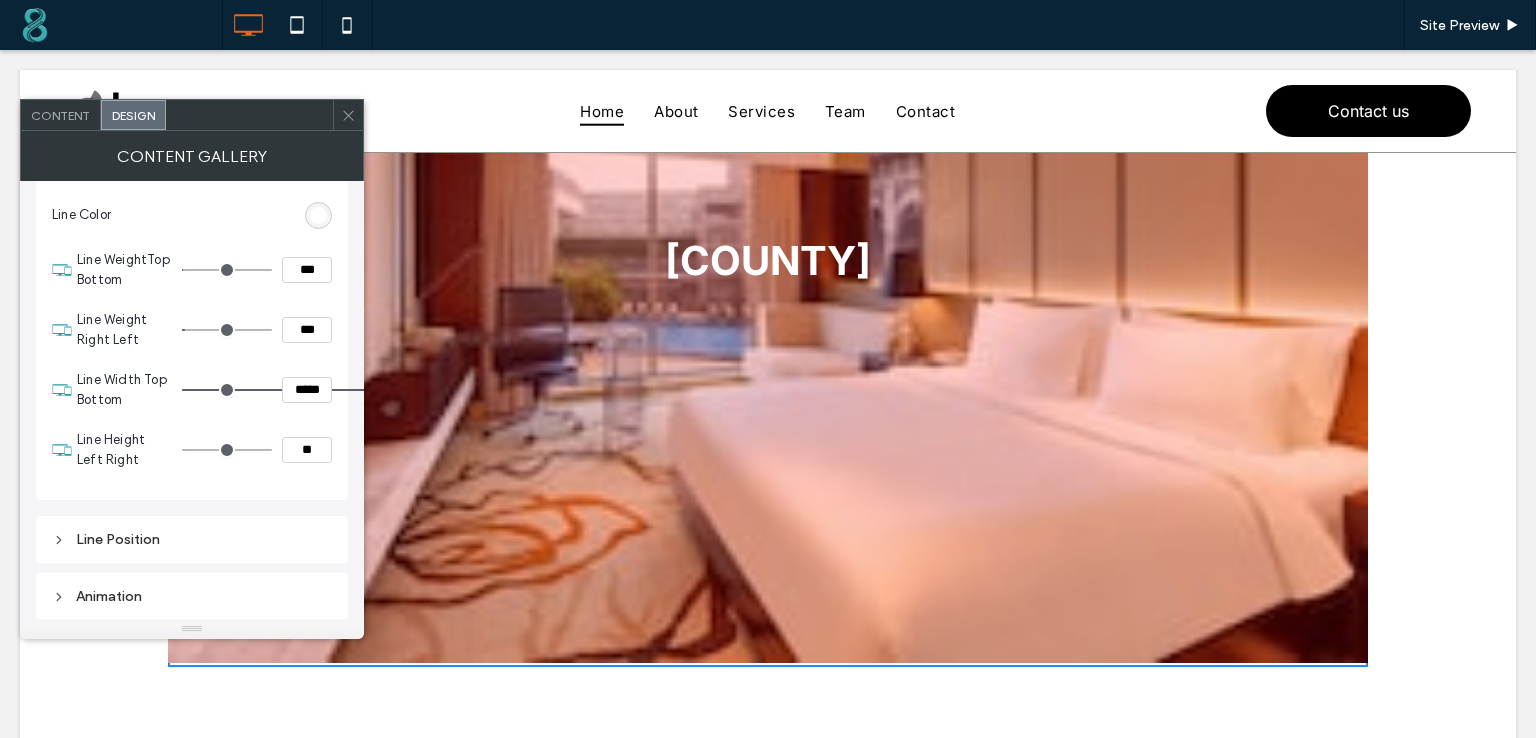 click on "***" at bounding box center [307, 330] 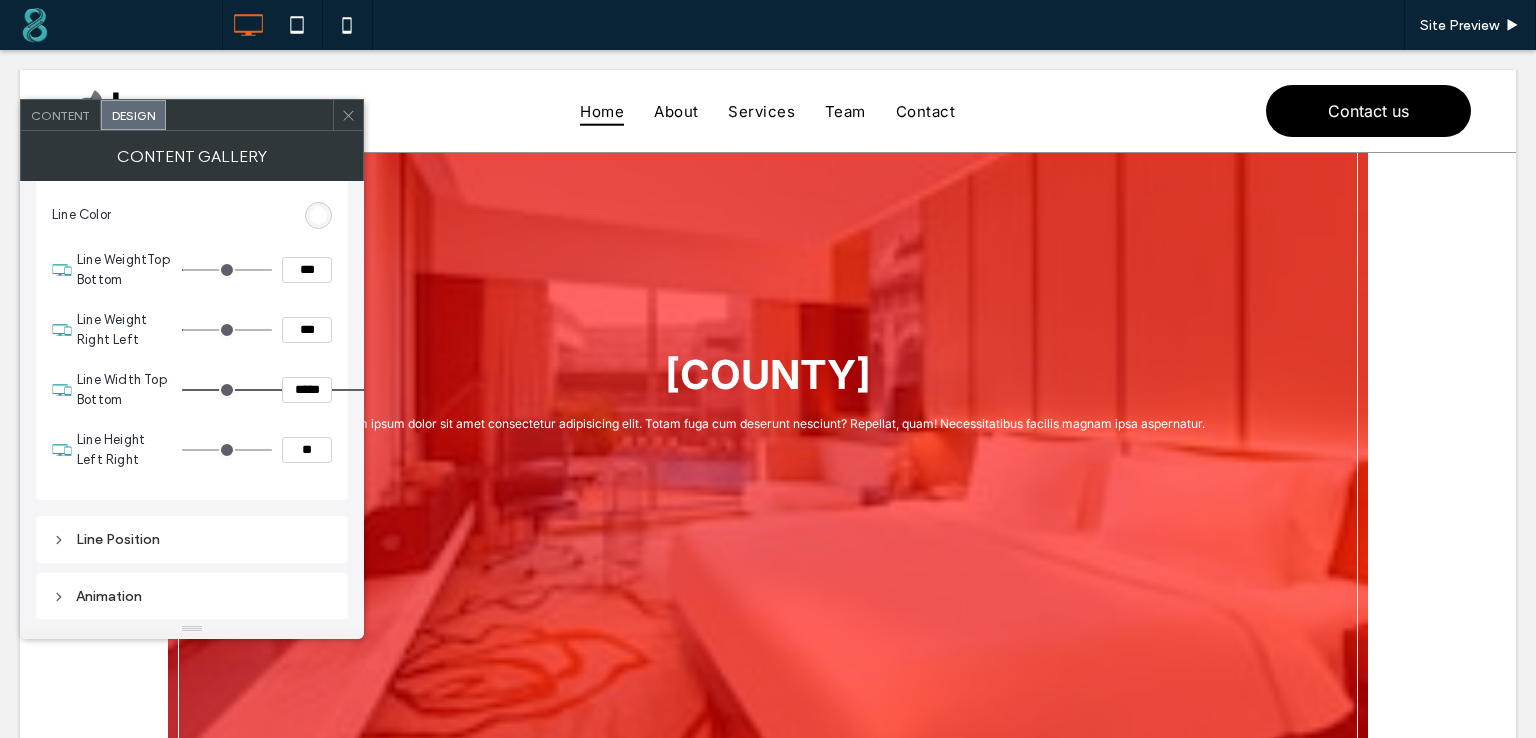 scroll, scrollTop: 0, scrollLeft: 0, axis: both 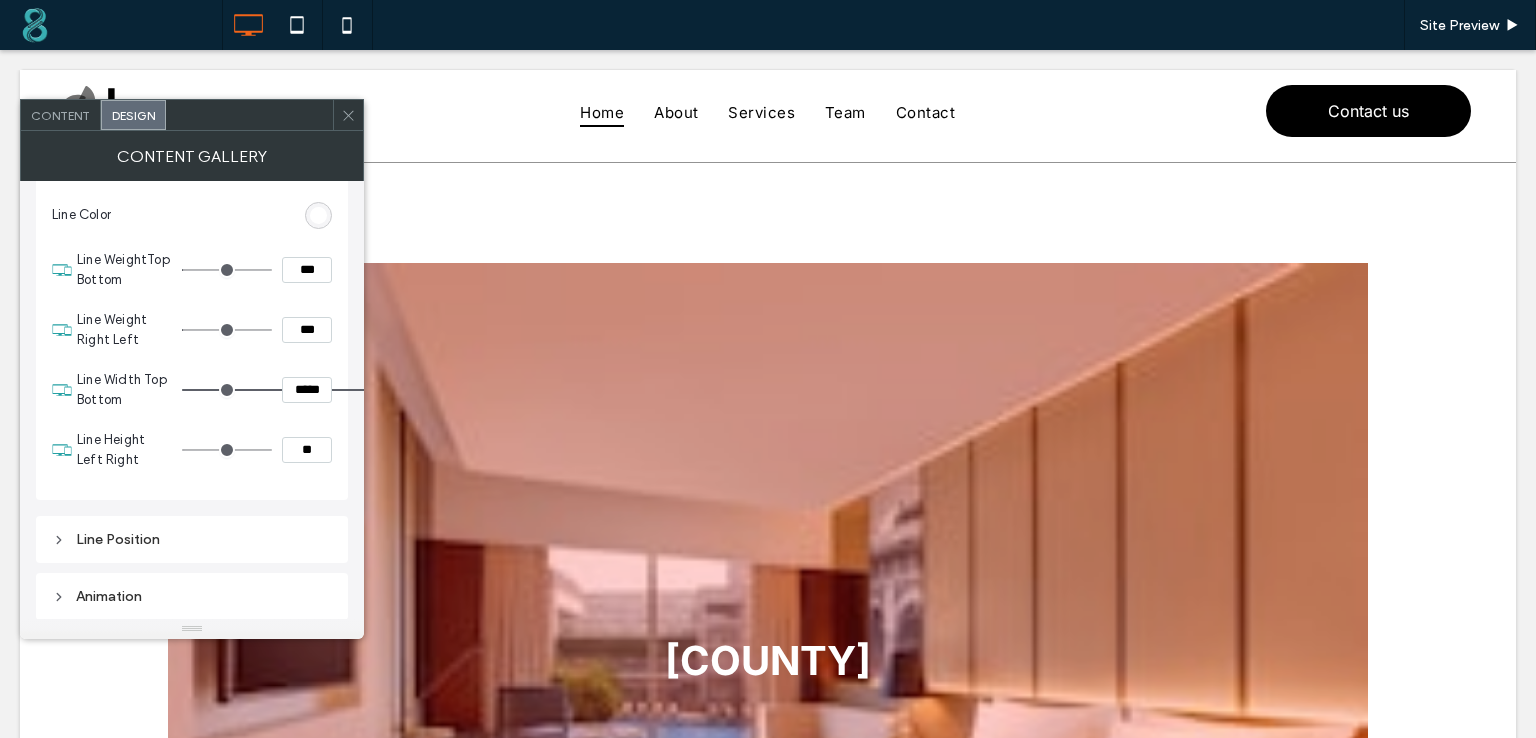 type on "**" 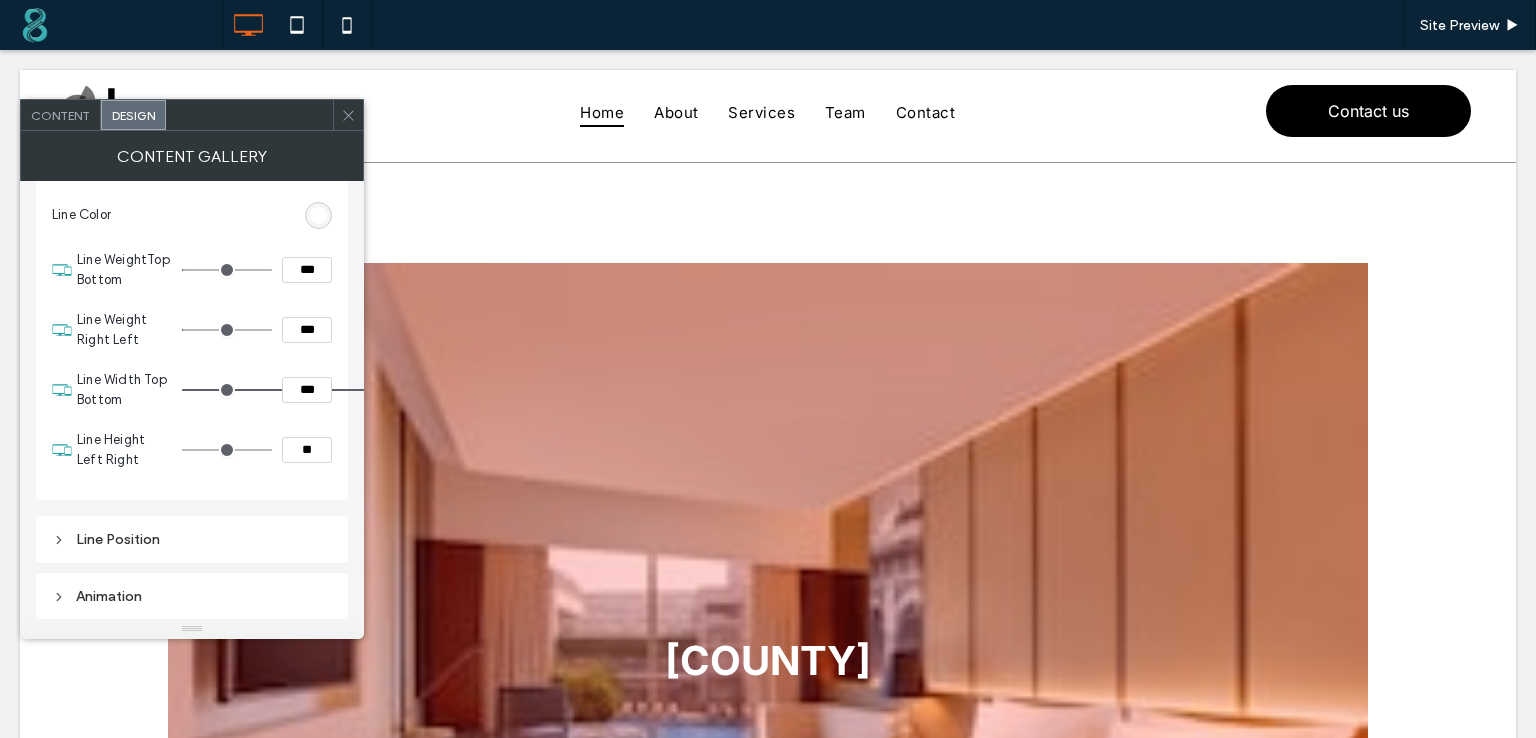 type on "**" 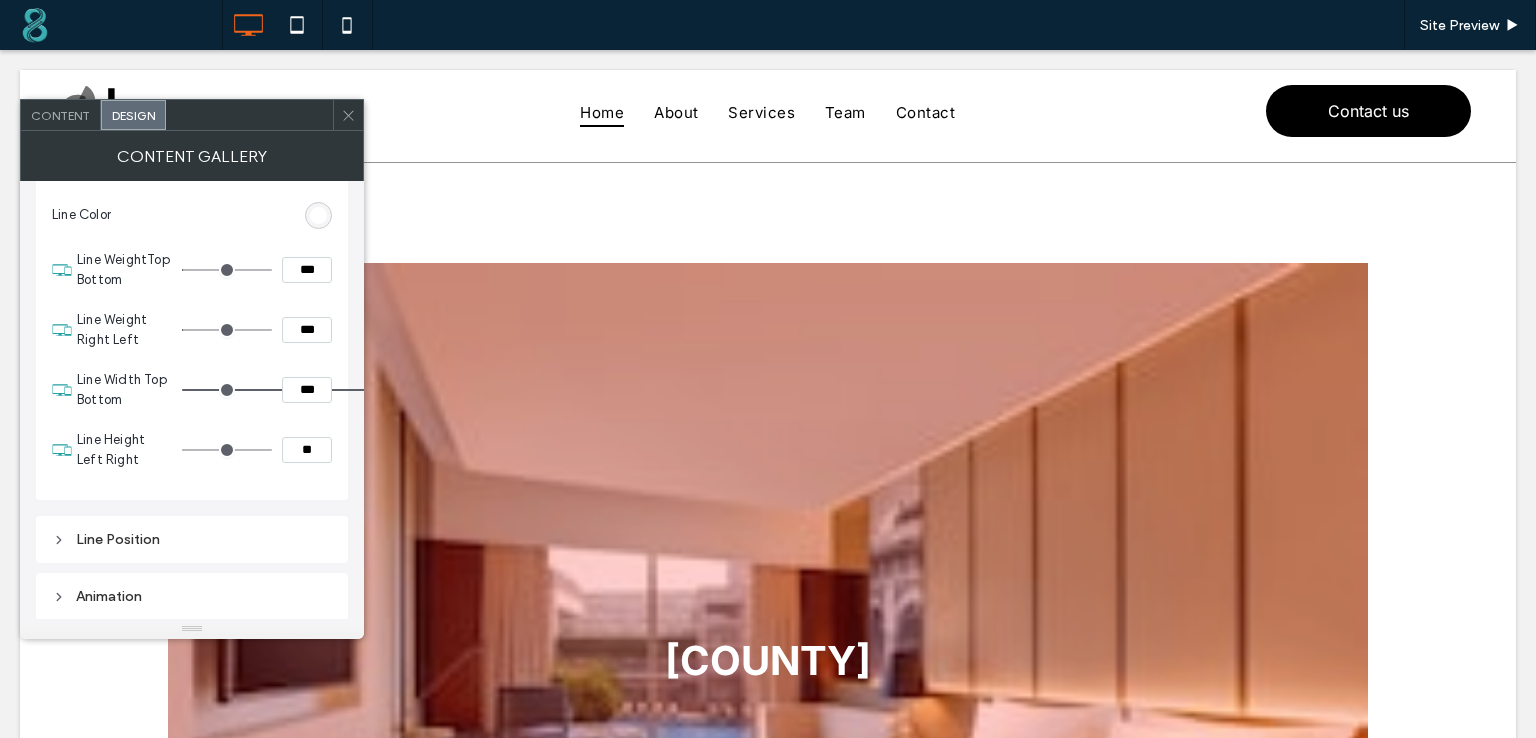 type on "***" 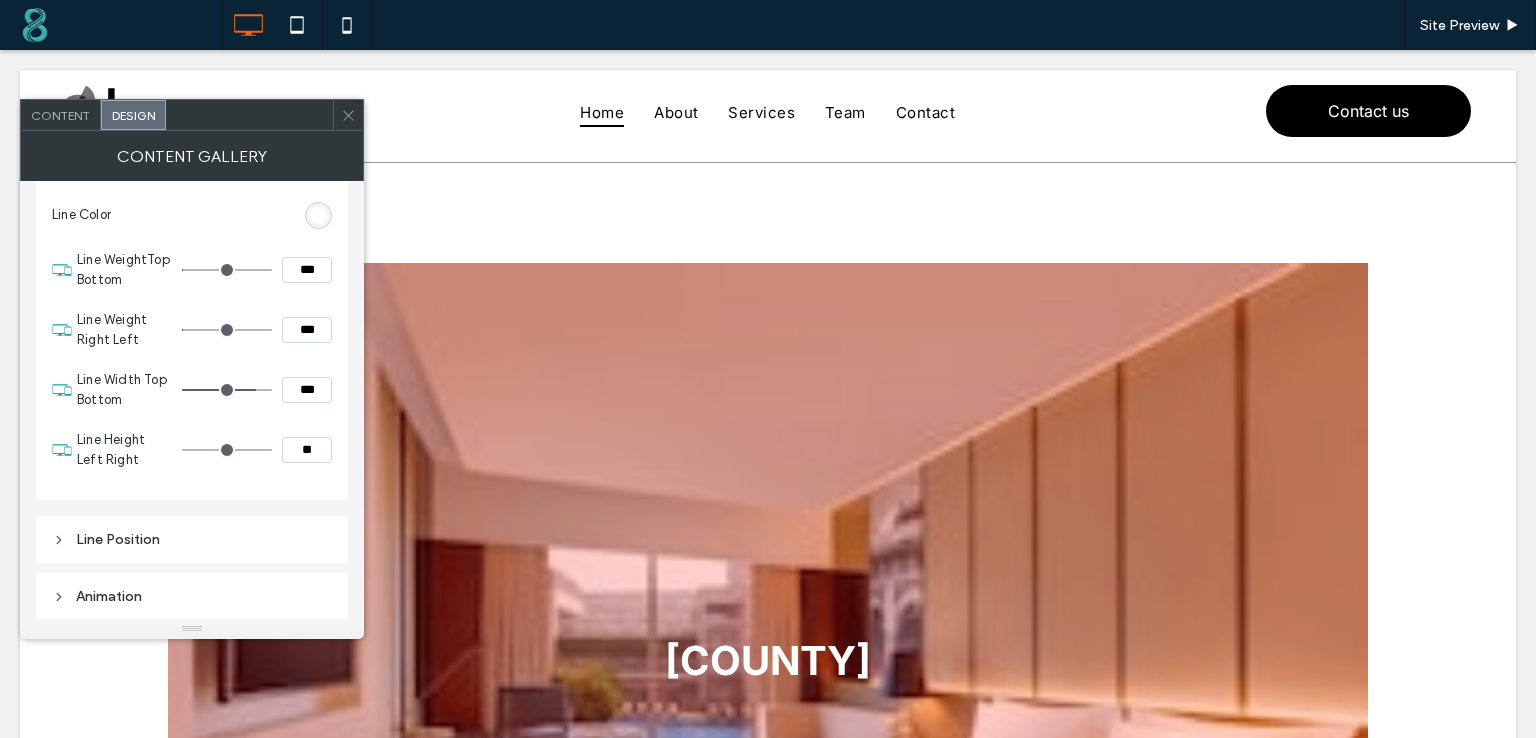 click at bounding box center [227, 390] 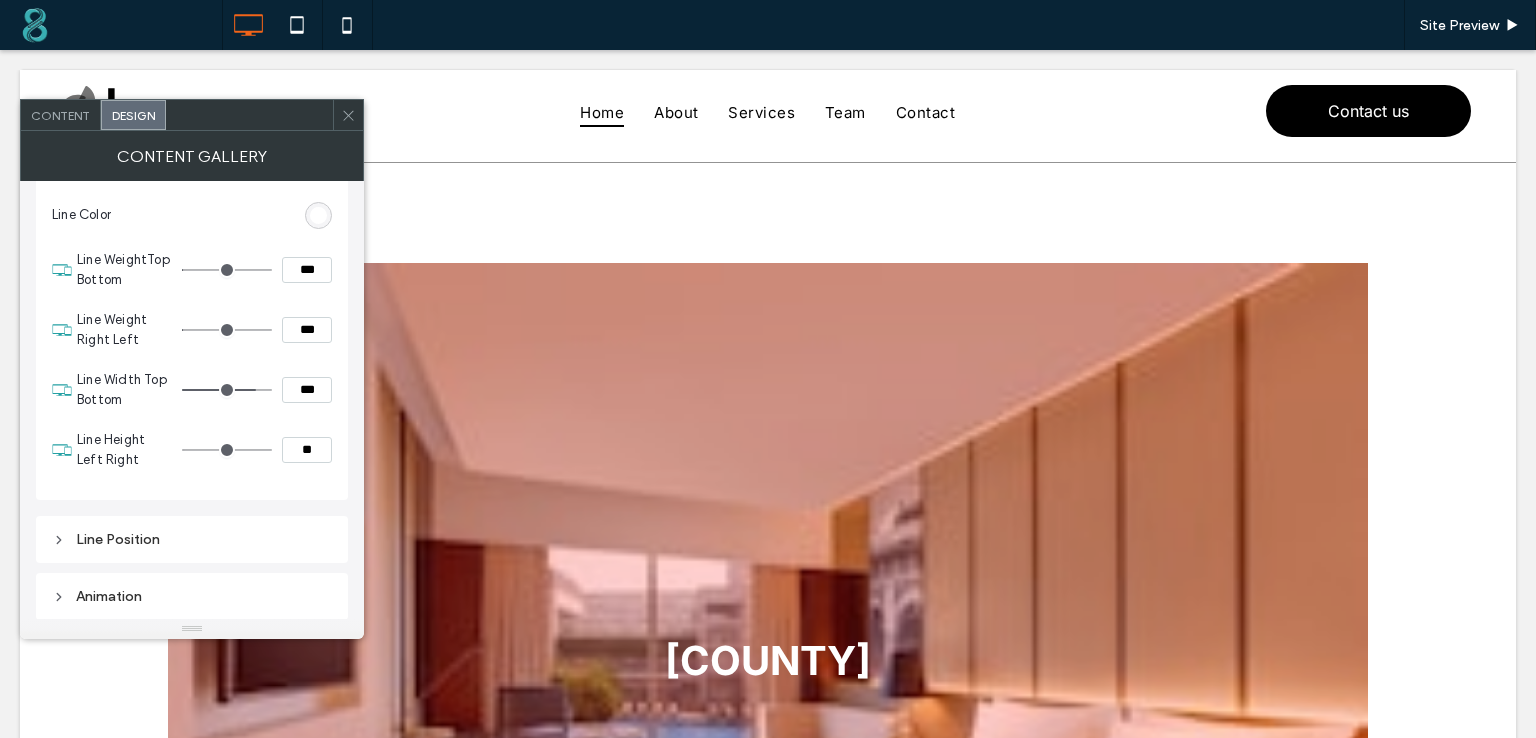 type on "**" 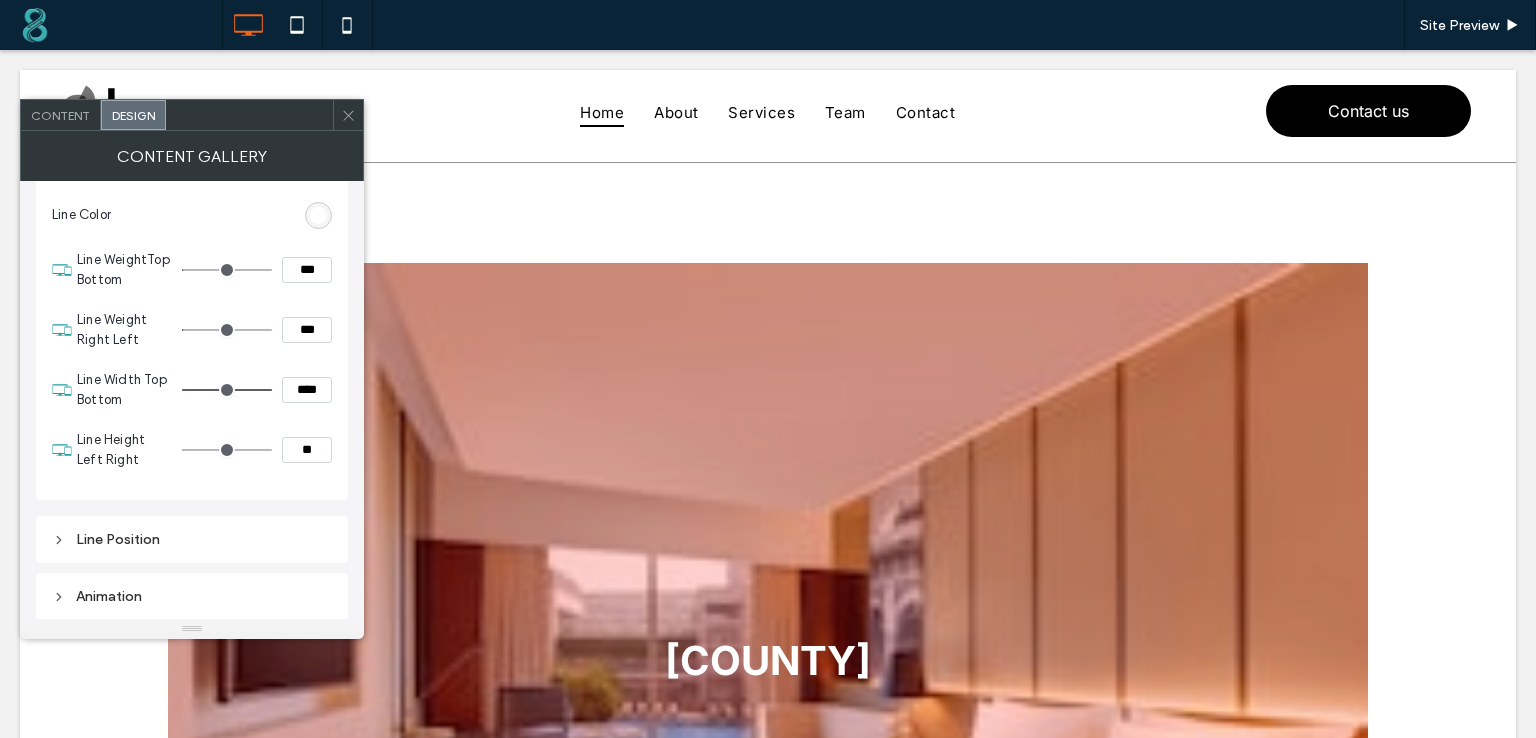 drag, startPoint x: 256, startPoint y: 390, endPoint x: 301, endPoint y: 392, distance: 45.044422 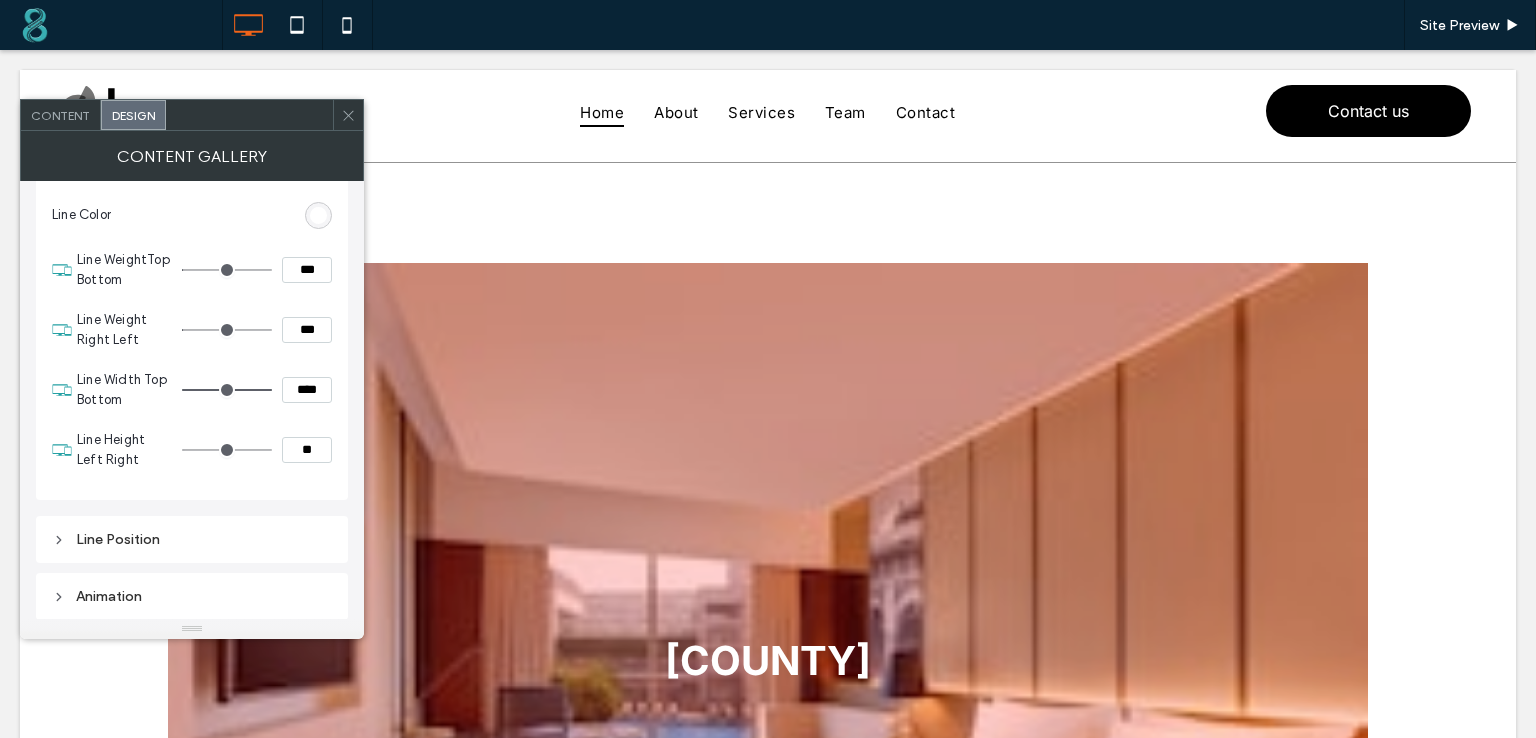 drag, startPoint x: 303, startPoint y: 390, endPoint x: 291, endPoint y: 392, distance: 12.165525 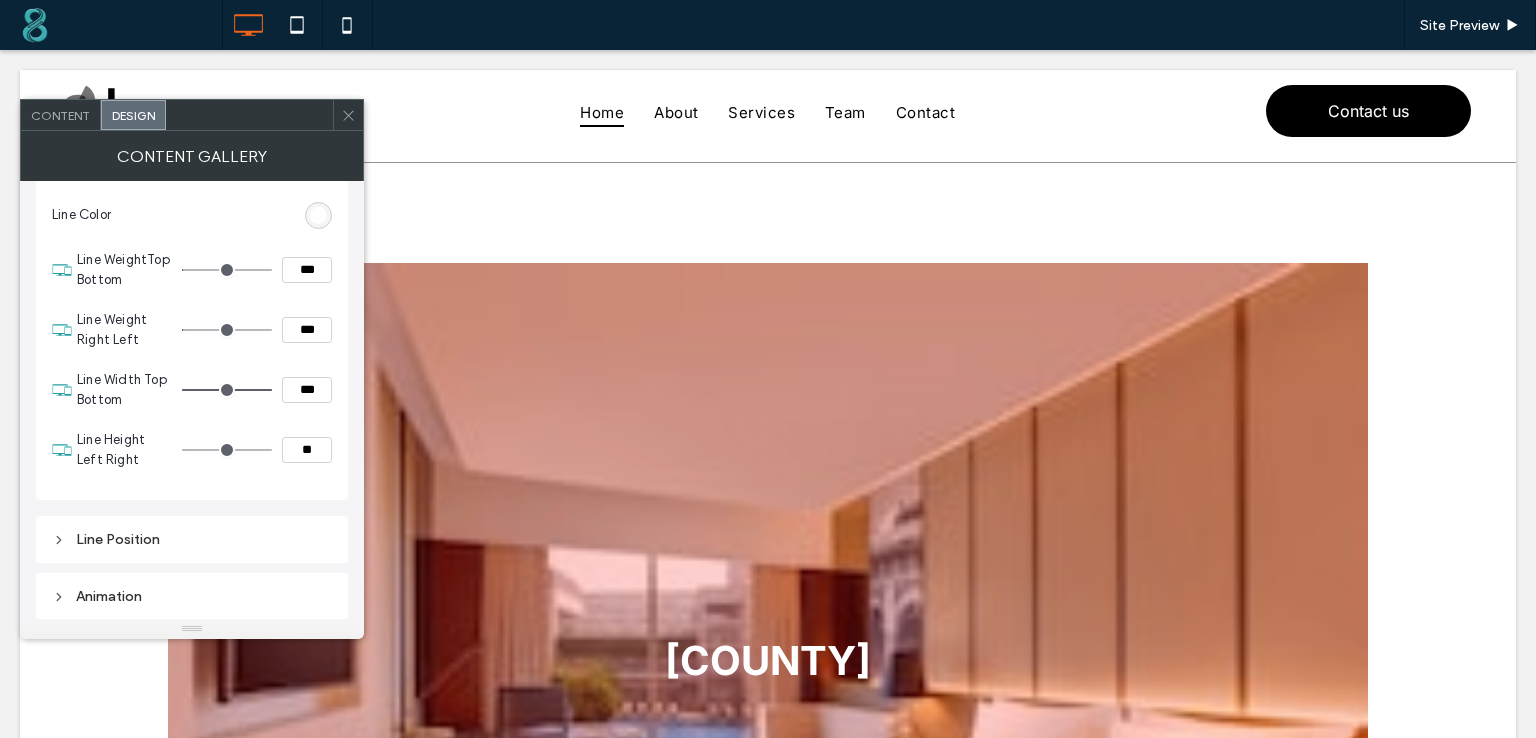 type on "***" 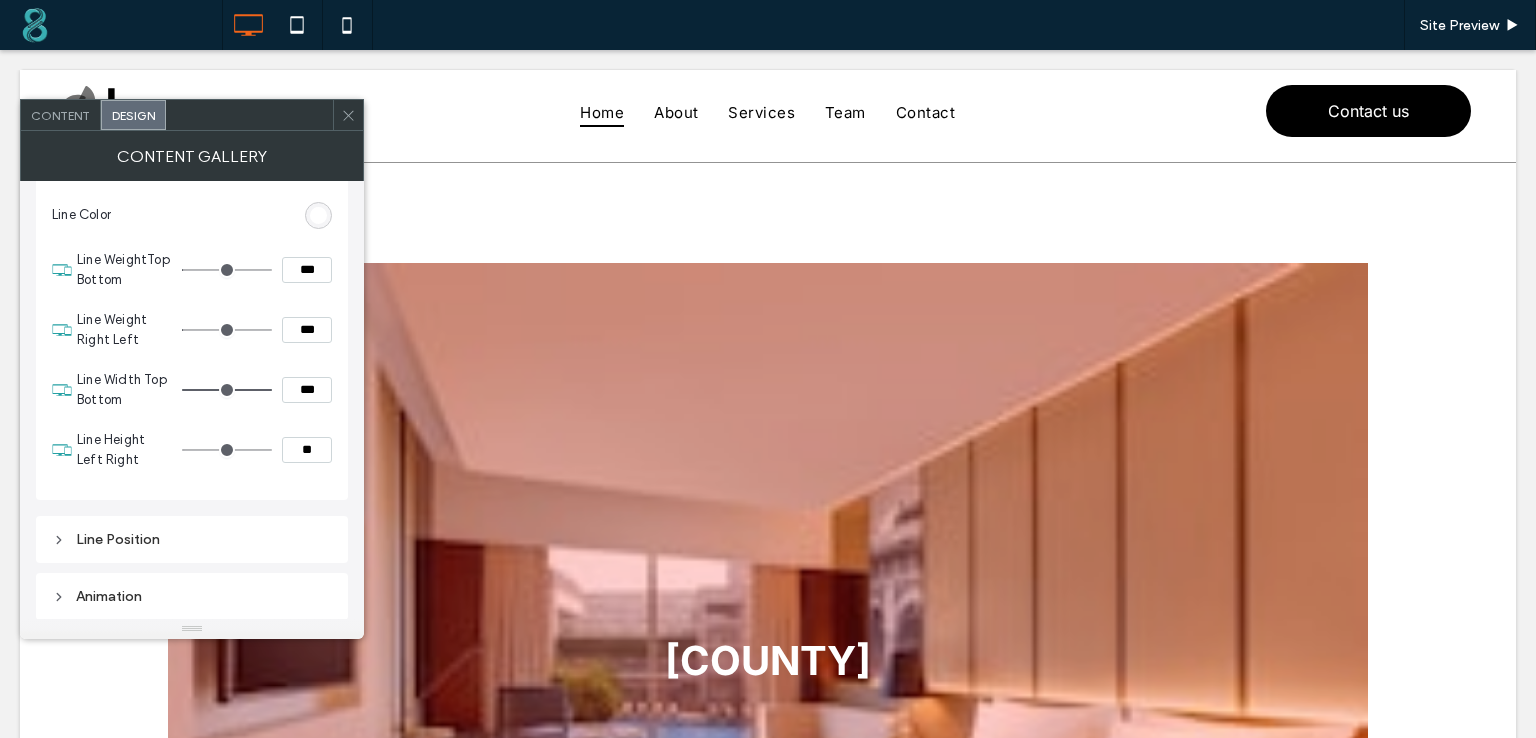 type on "**" 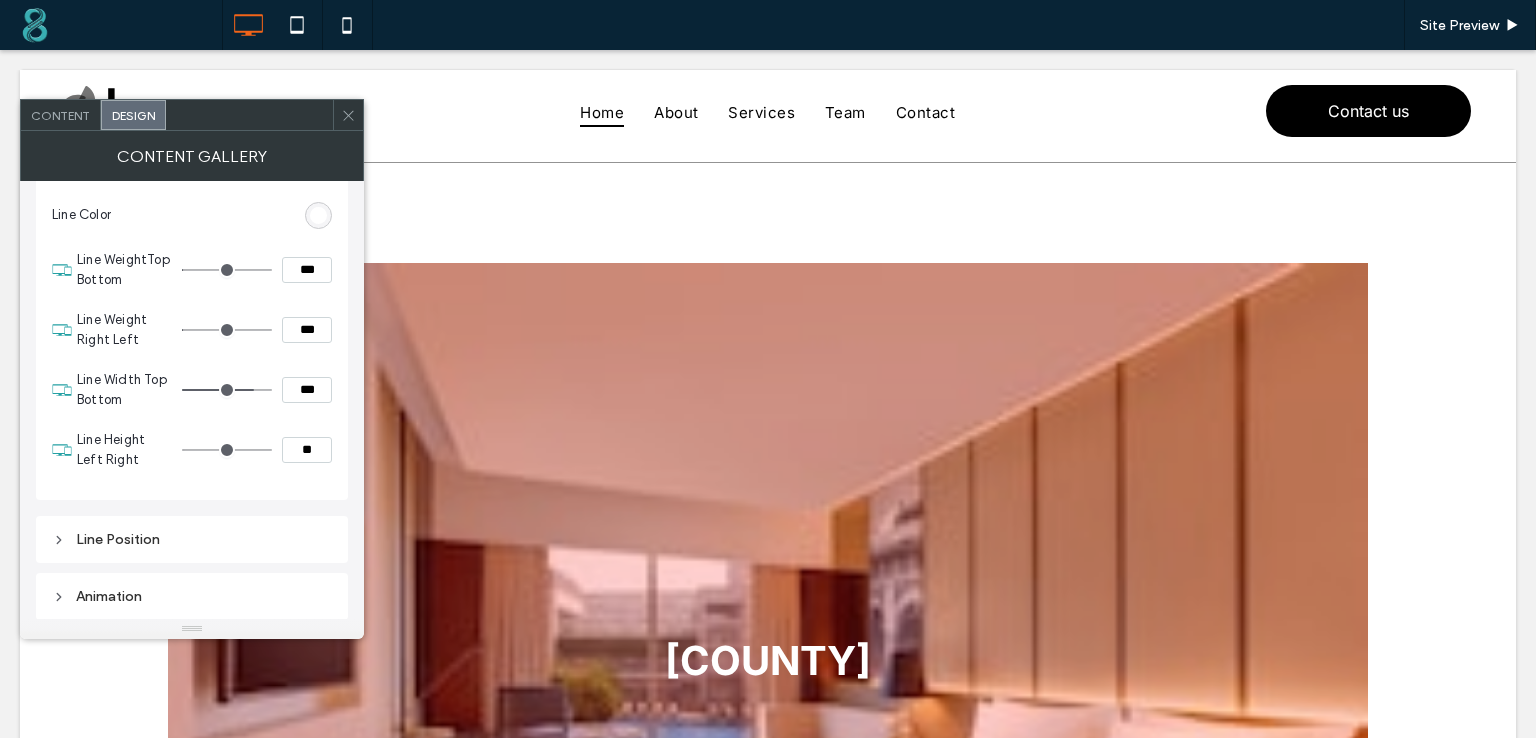click on "Line Weight Right Left ***" at bounding box center [204, 330] 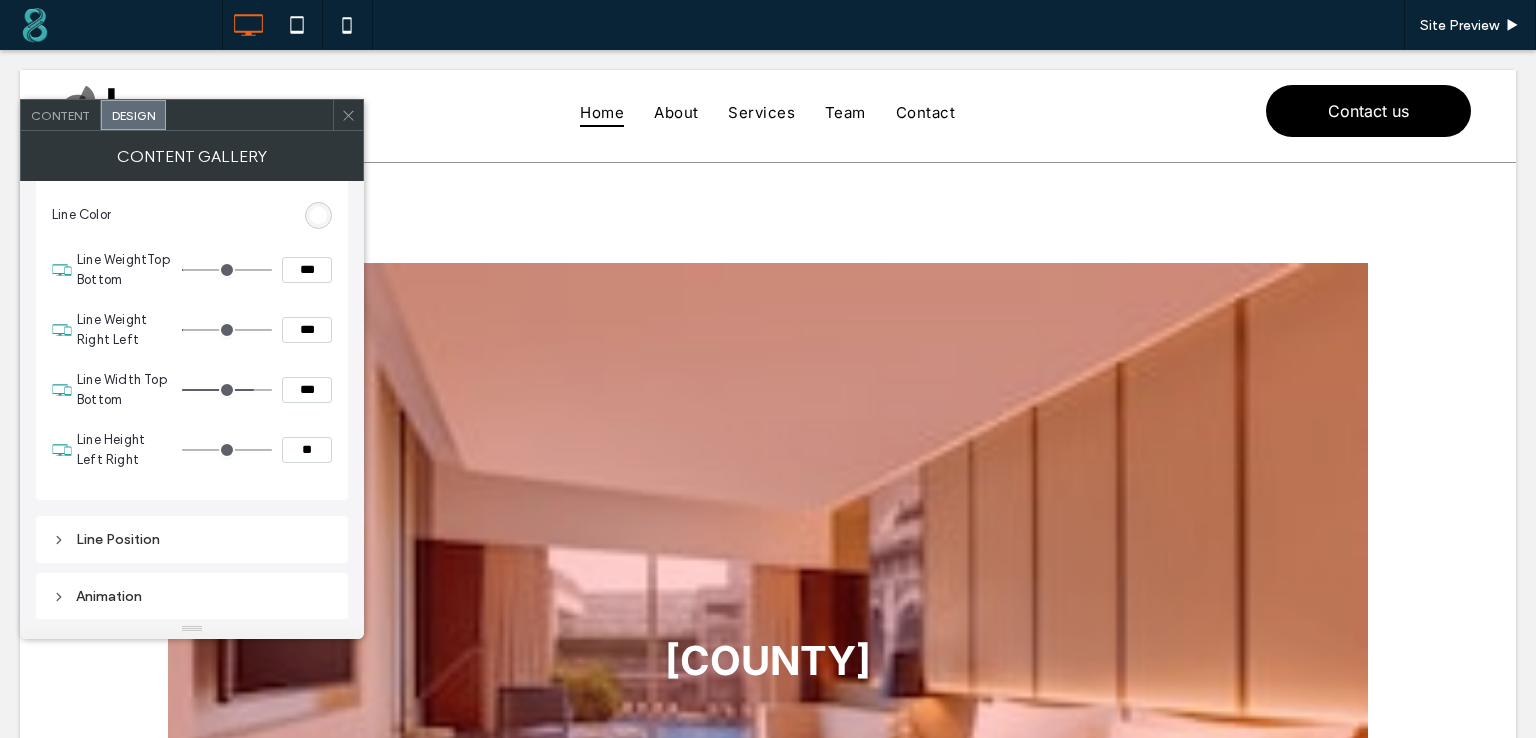 type on "***" 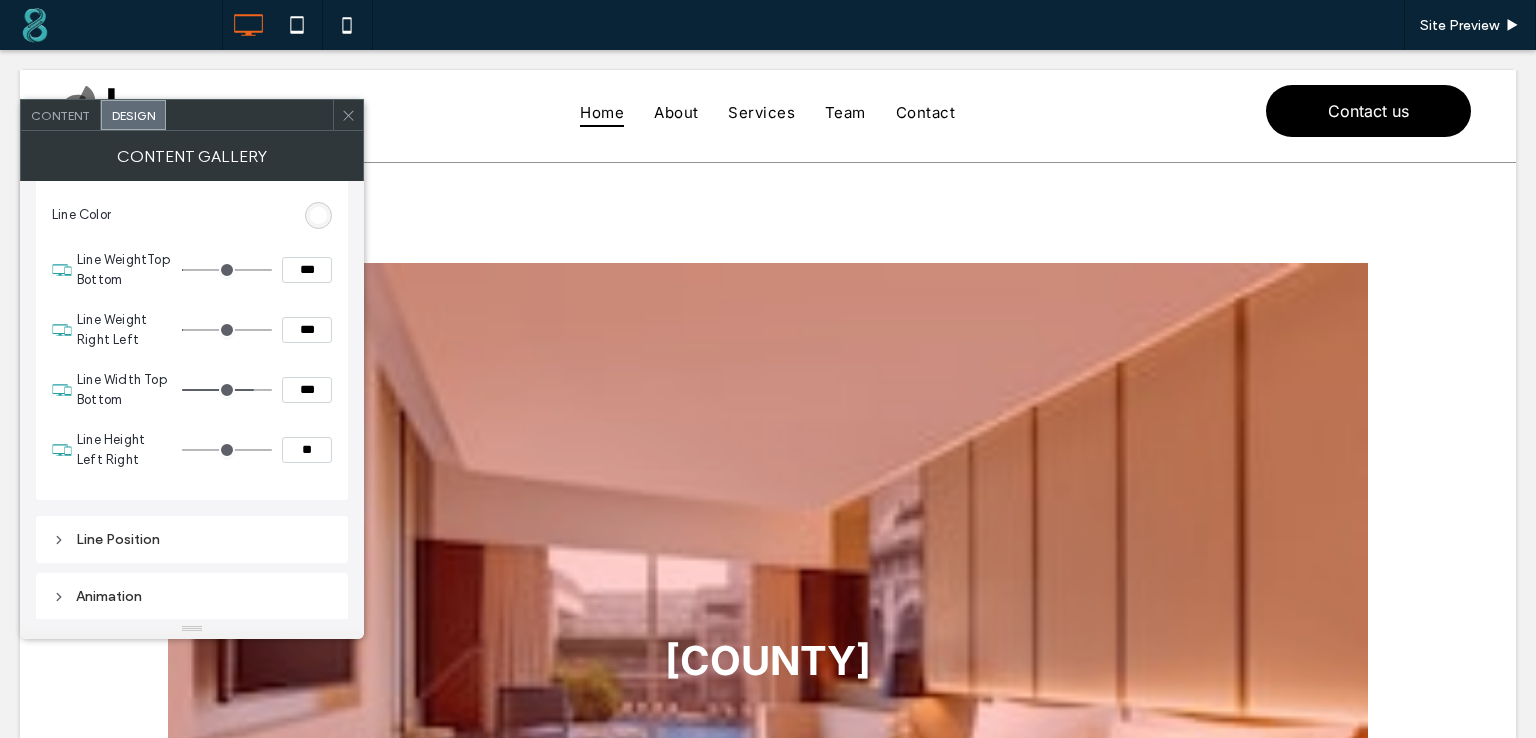 type on "**" 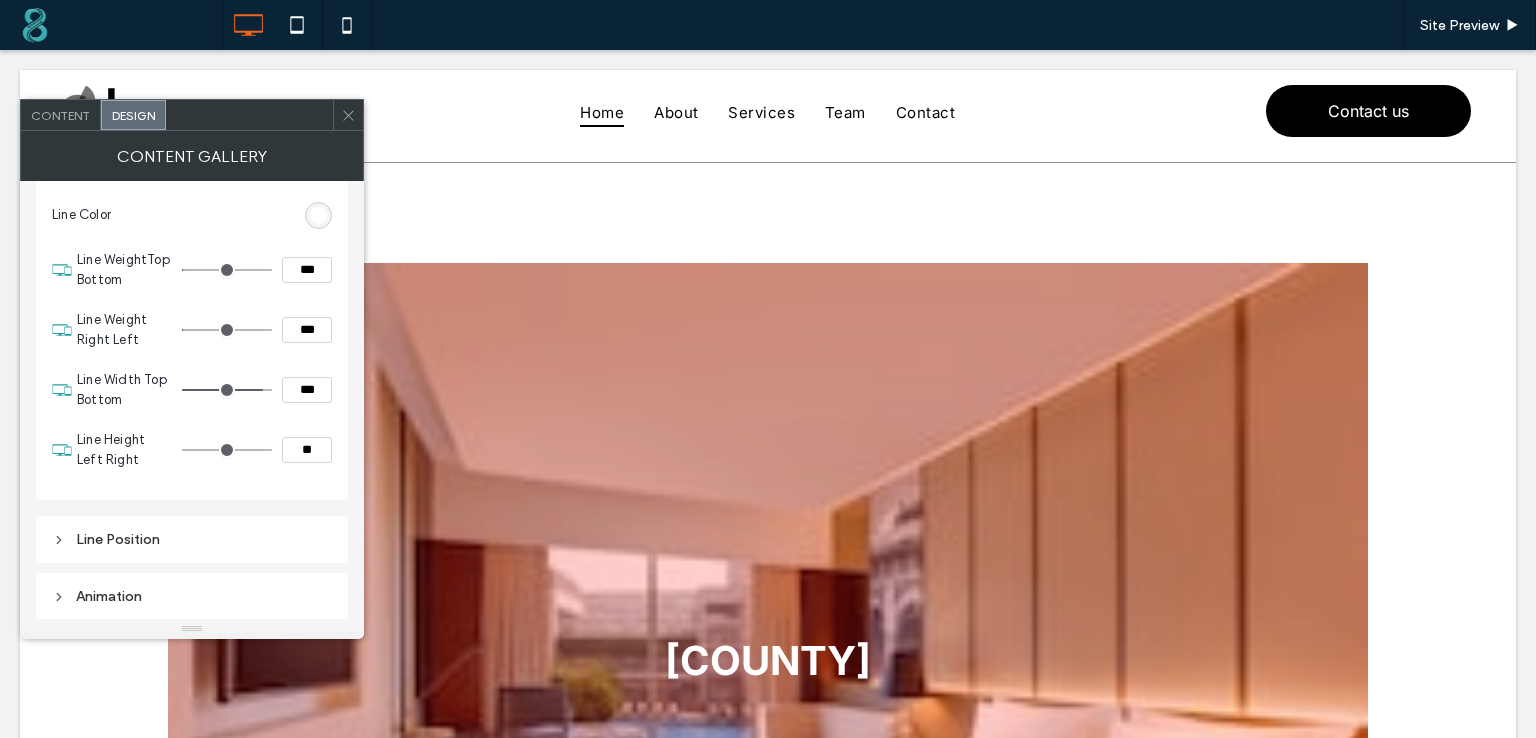 click on "Line Width Top Bottom ***" at bounding box center (204, 390) 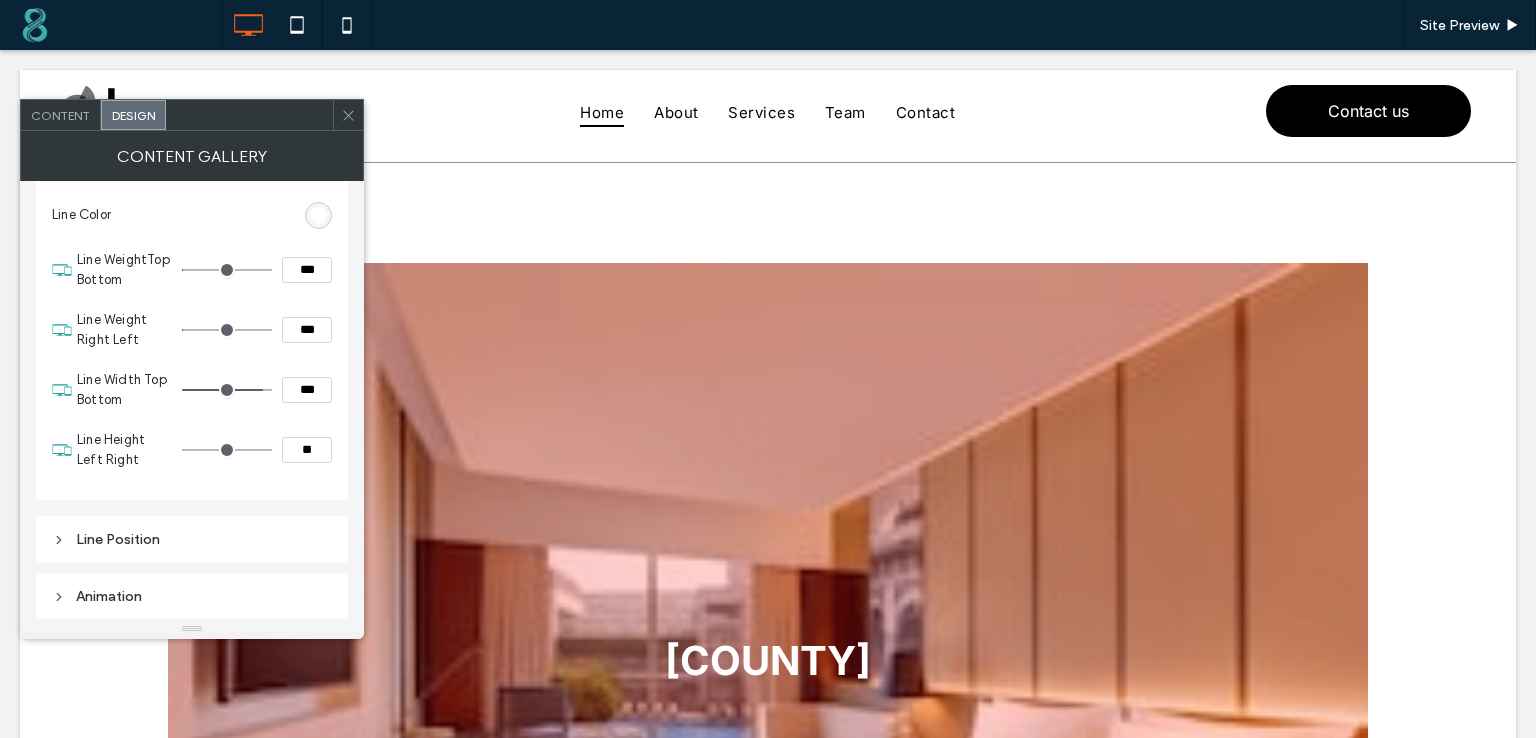 type on "***" 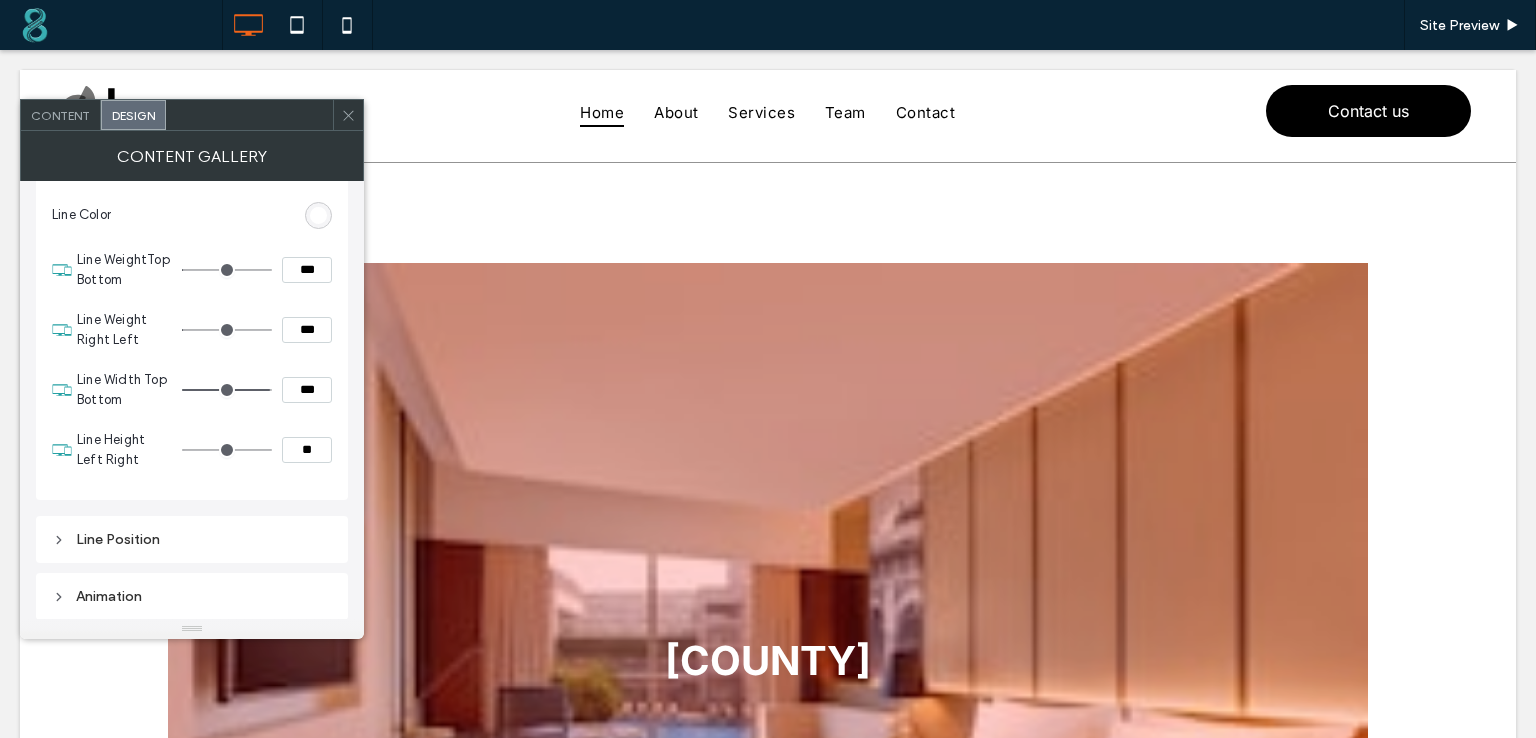click on "***" at bounding box center (307, 390) 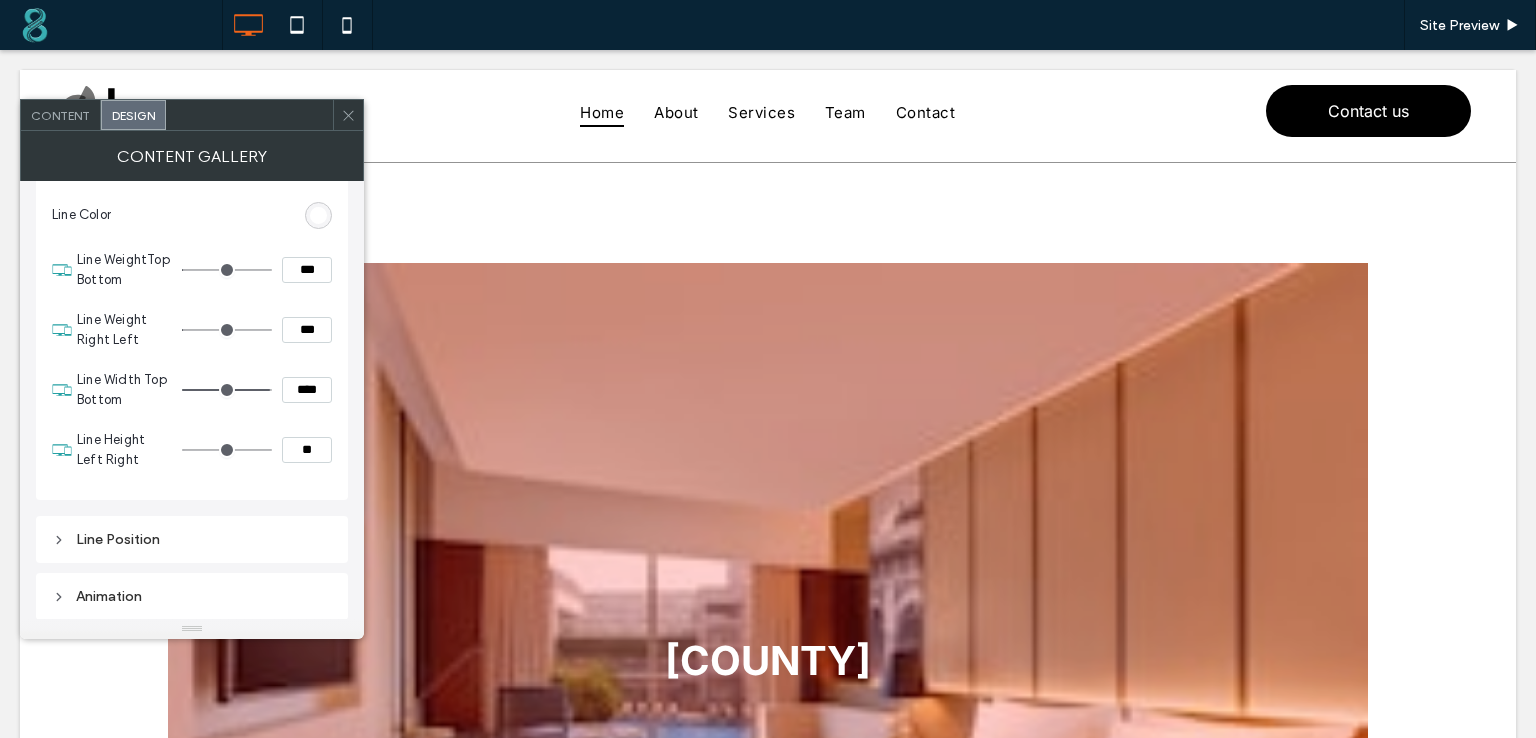 type on "****" 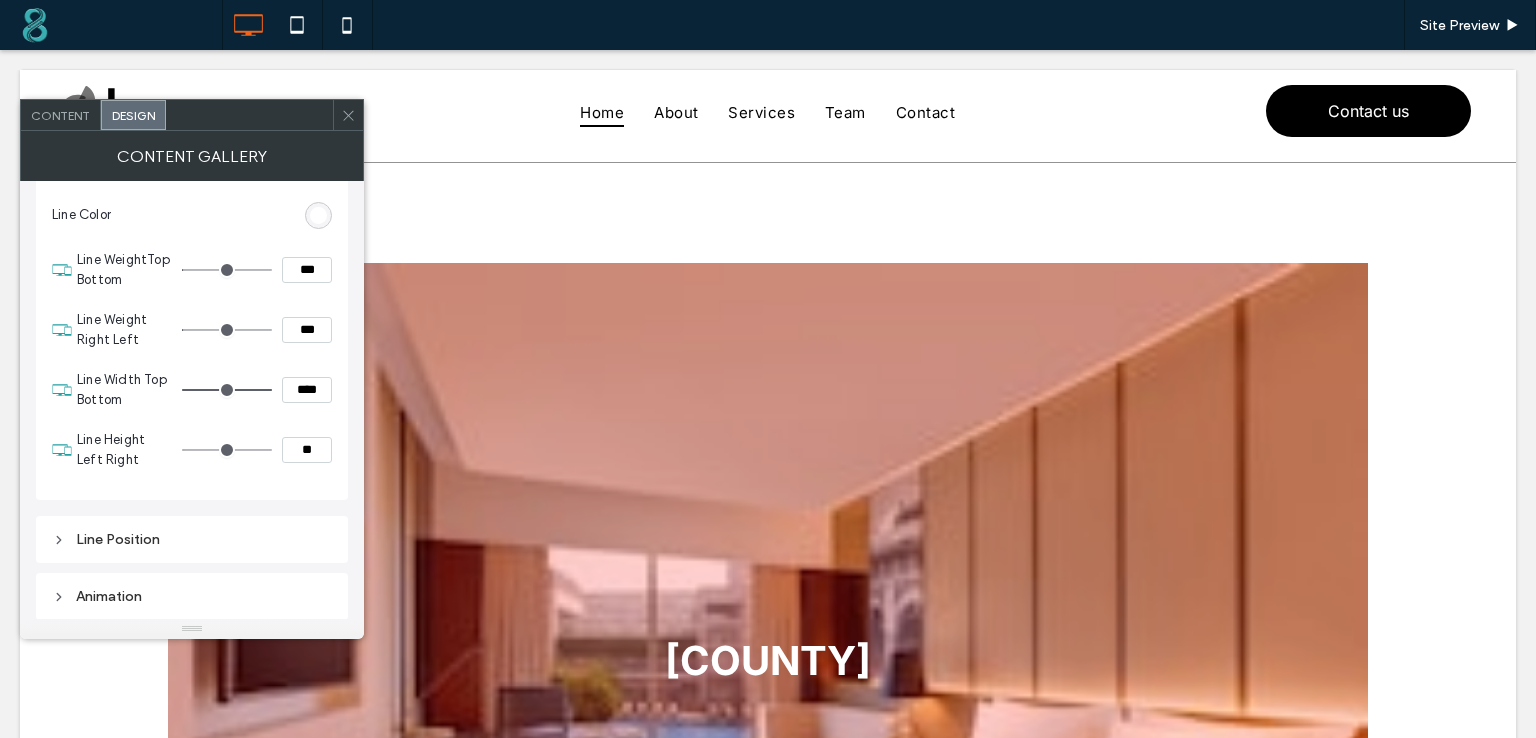 drag, startPoint x: 310, startPoint y: 388, endPoint x: 288, endPoint y: 394, distance: 22.803509 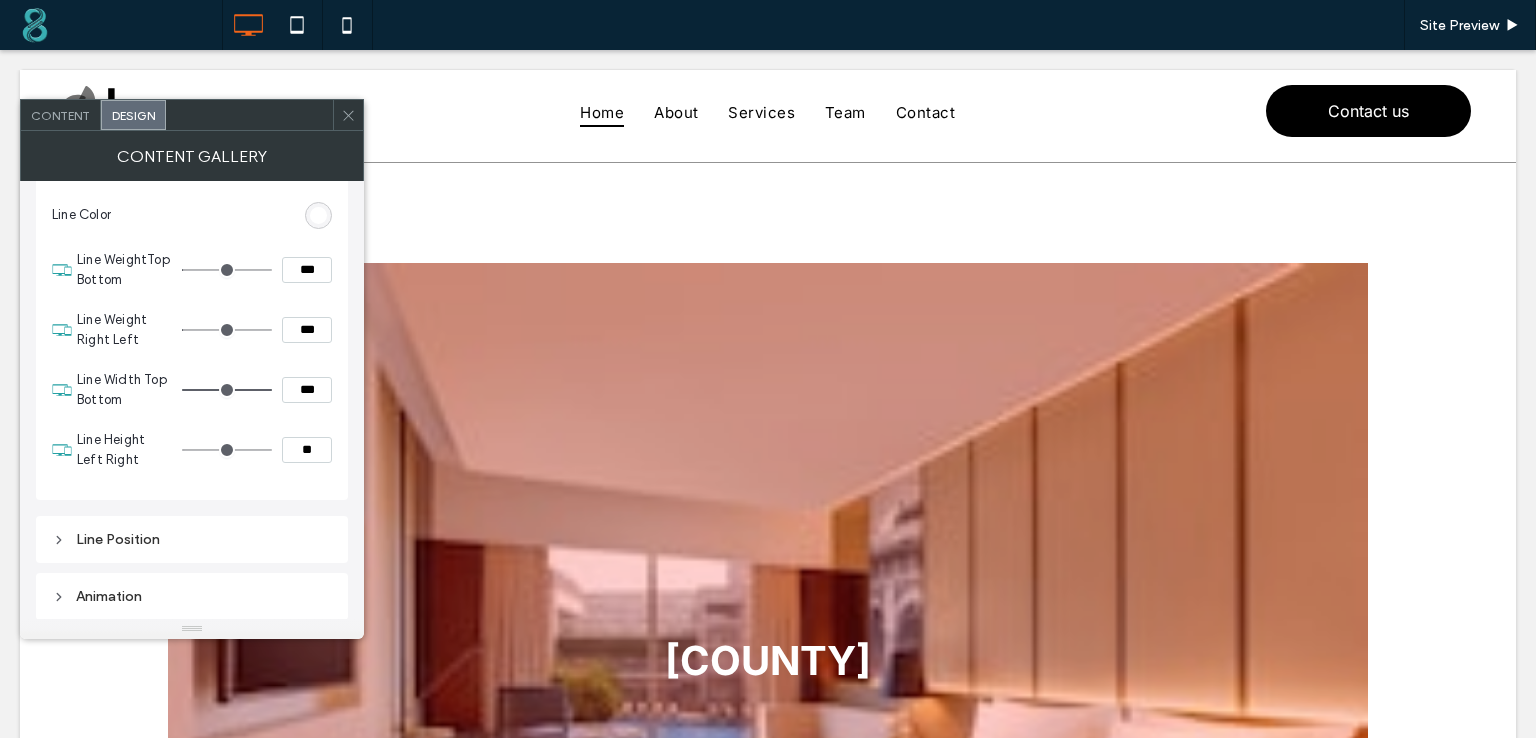 type on "***" 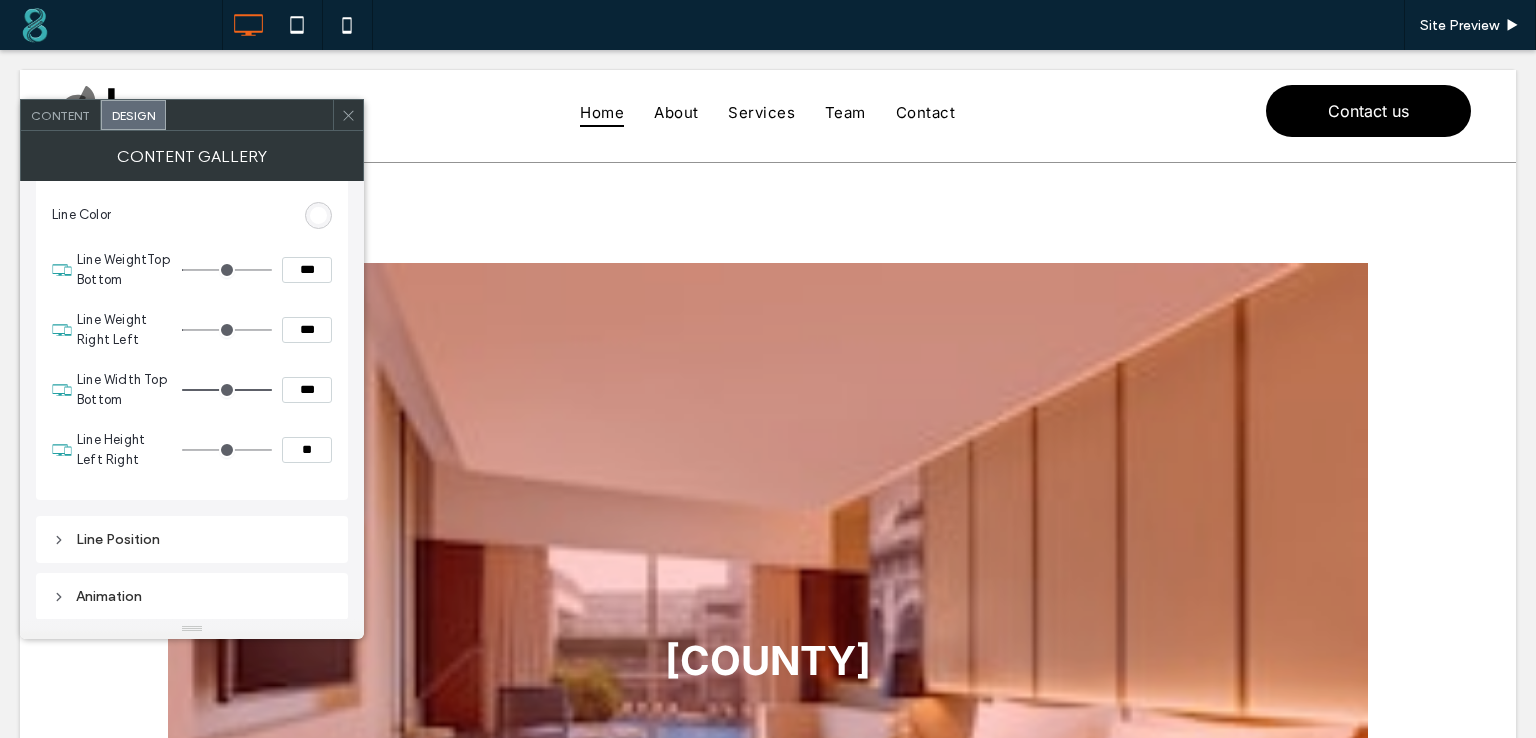 type on "**" 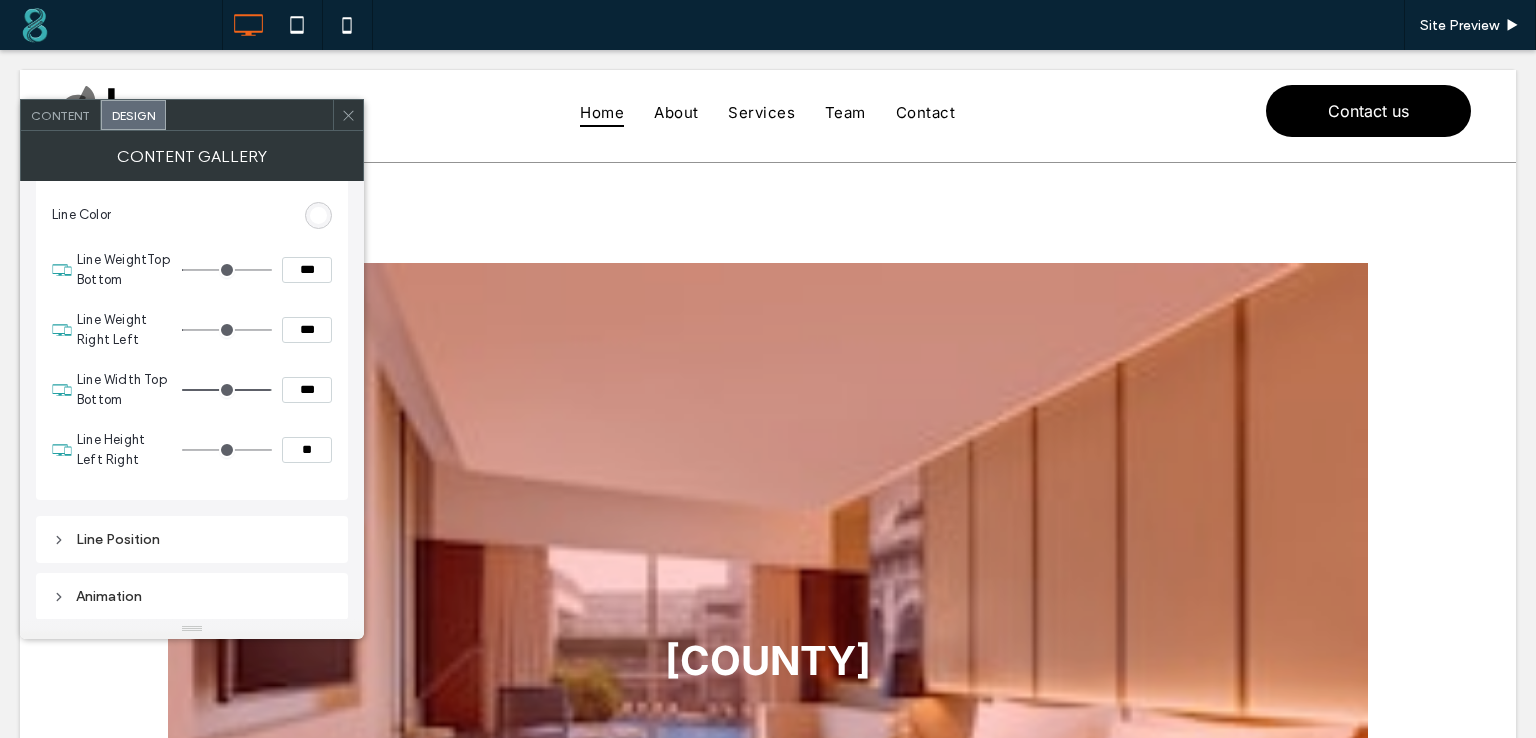 click on "Line Width Top Bottom ***" at bounding box center (204, 390) 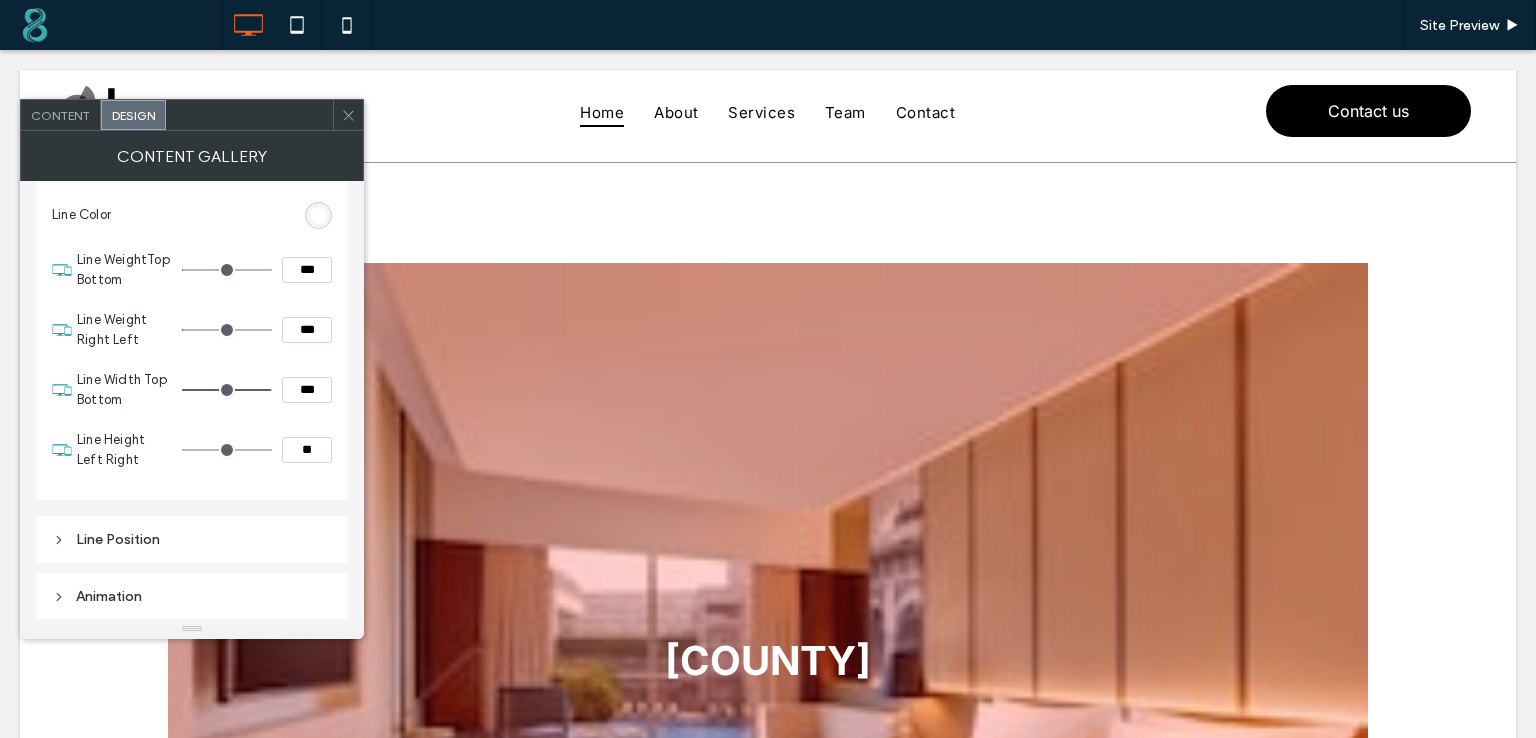 click on "***" at bounding box center [307, 390] 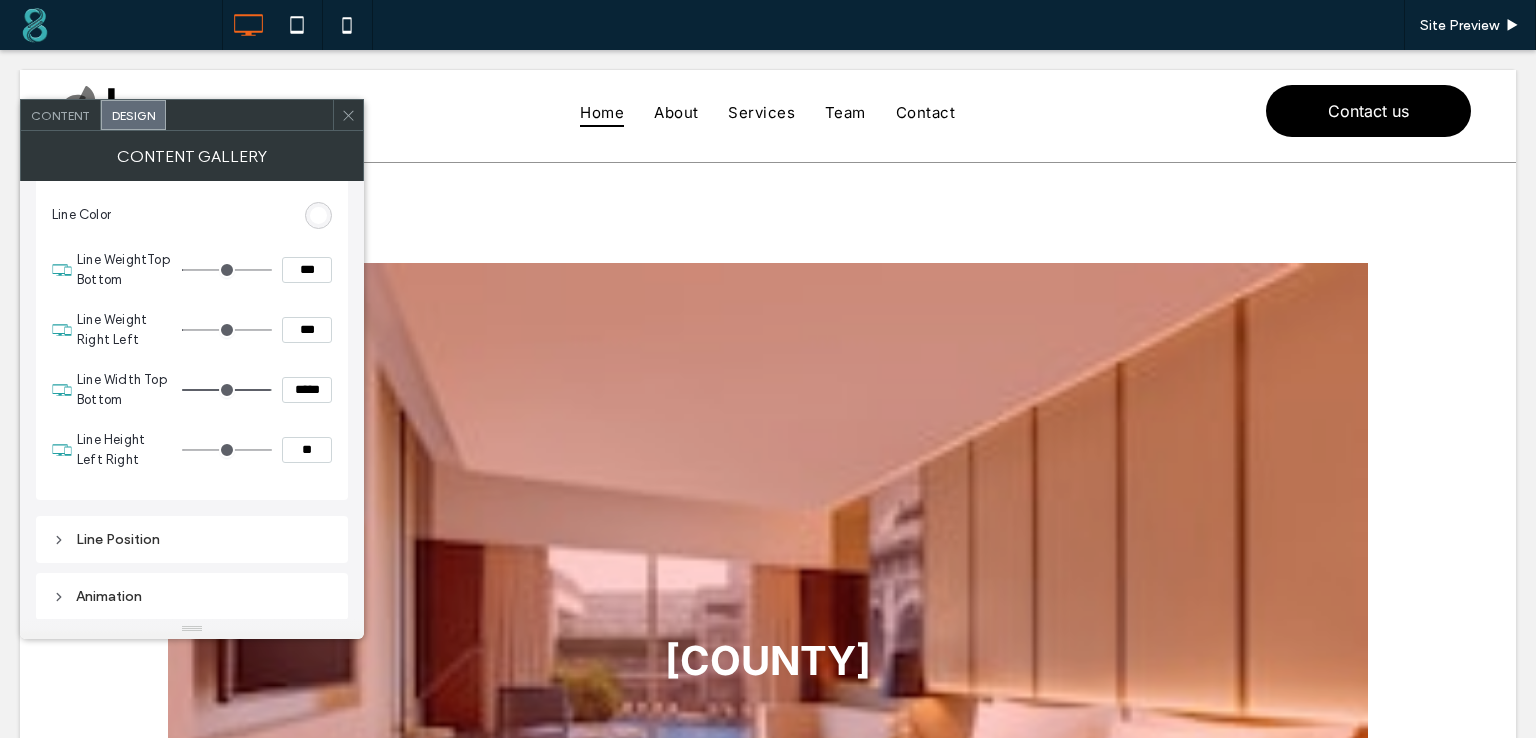 type on "*****" 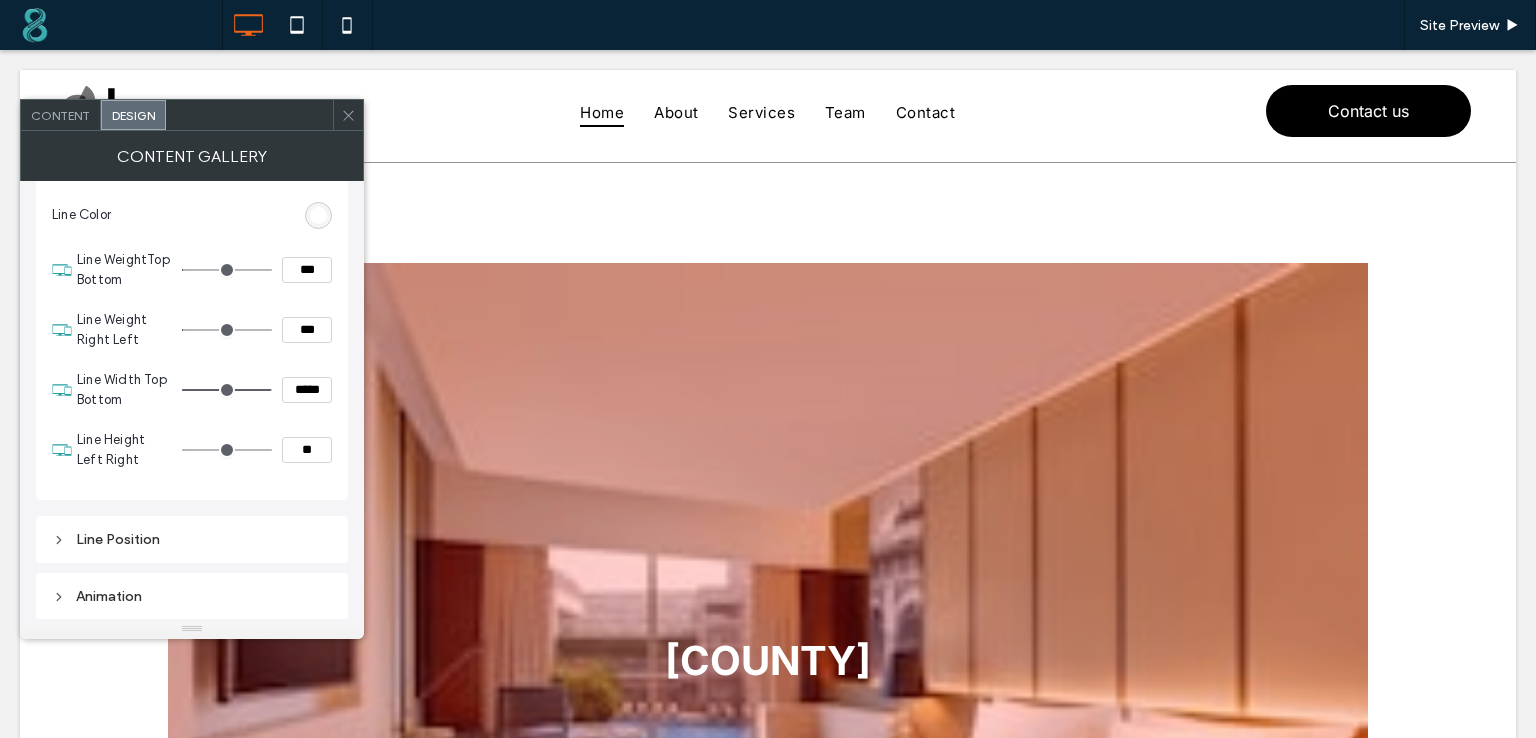 type on "***" 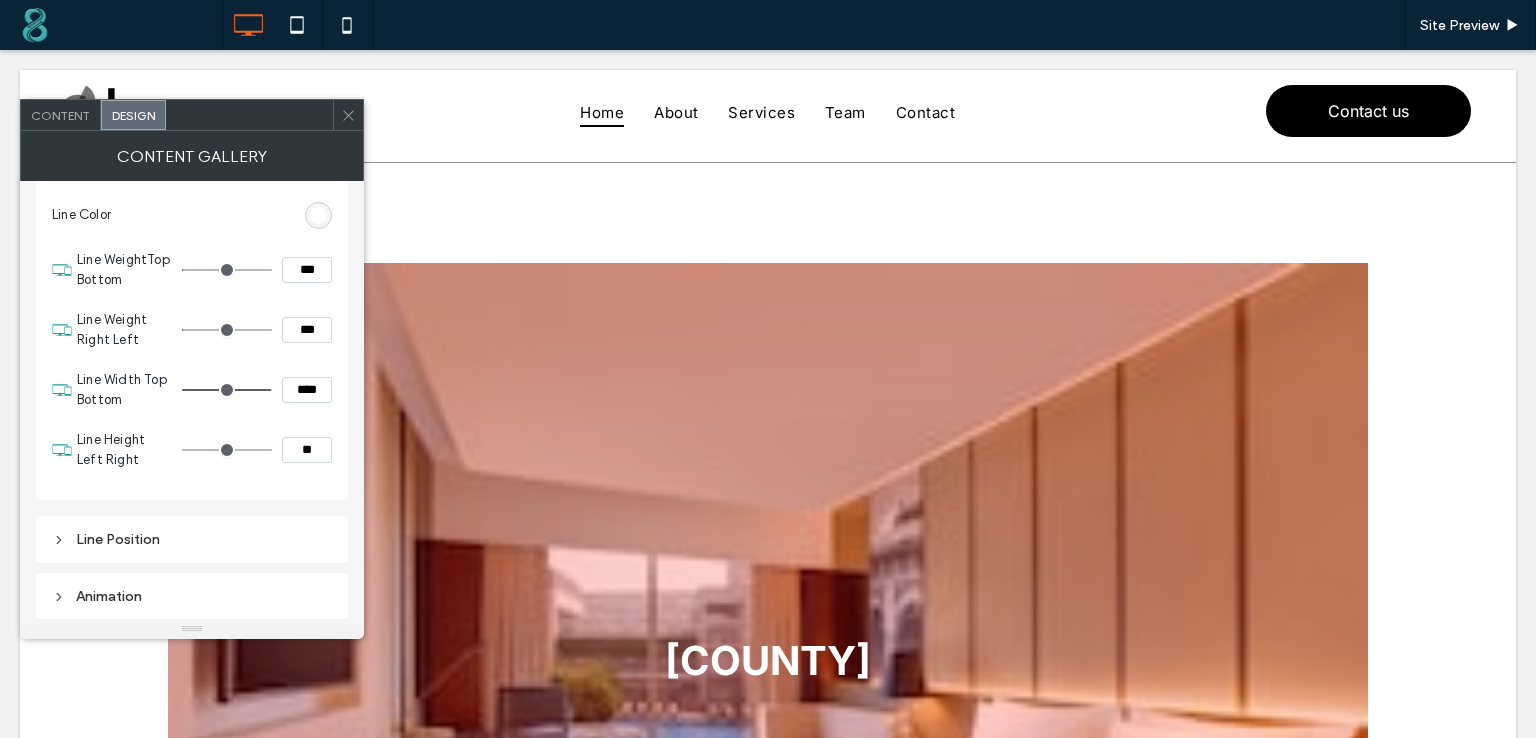 click on "Line Width Top Bottom ****" at bounding box center (204, 390) 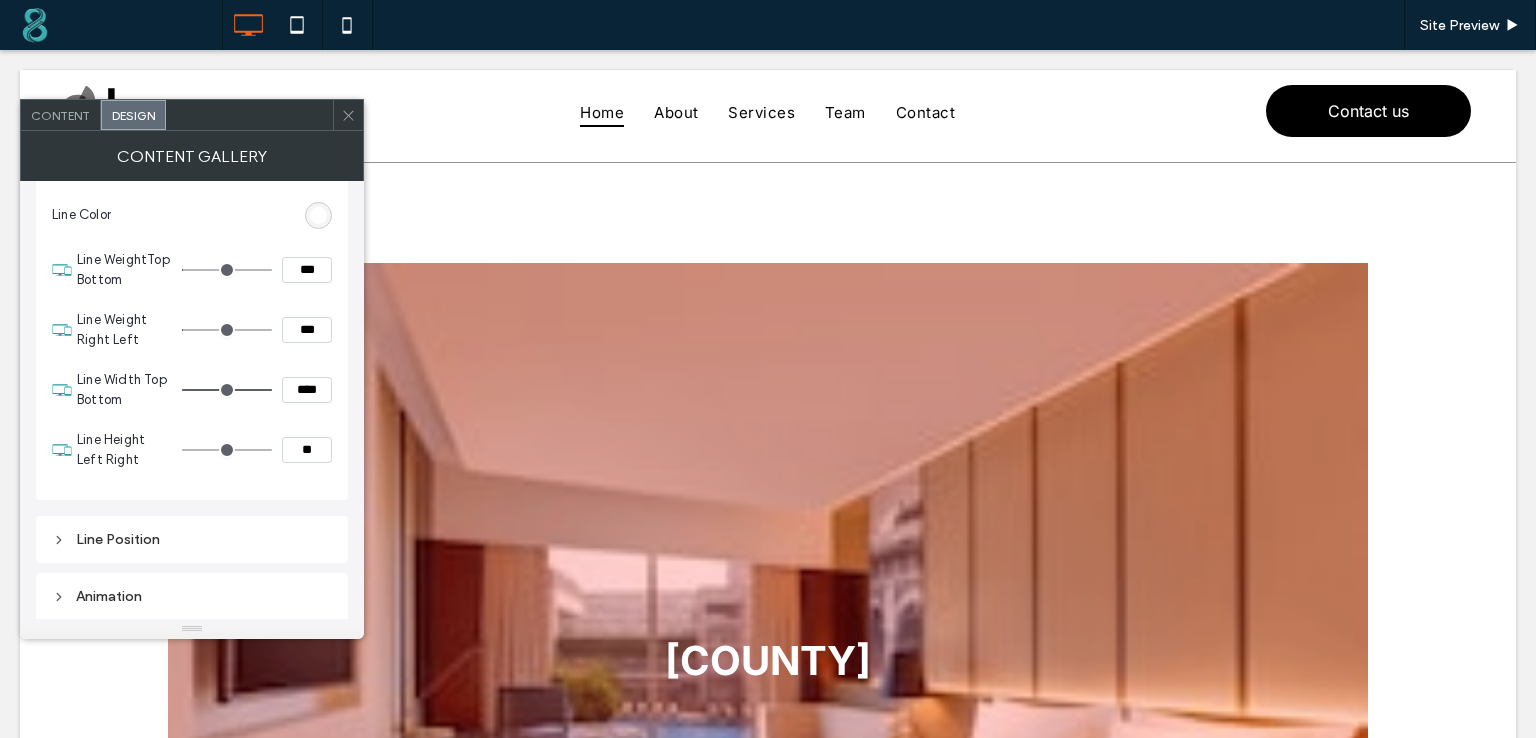 drag, startPoint x: 311, startPoint y: 389, endPoint x: 292, endPoint y: 394, distance: 19.646883 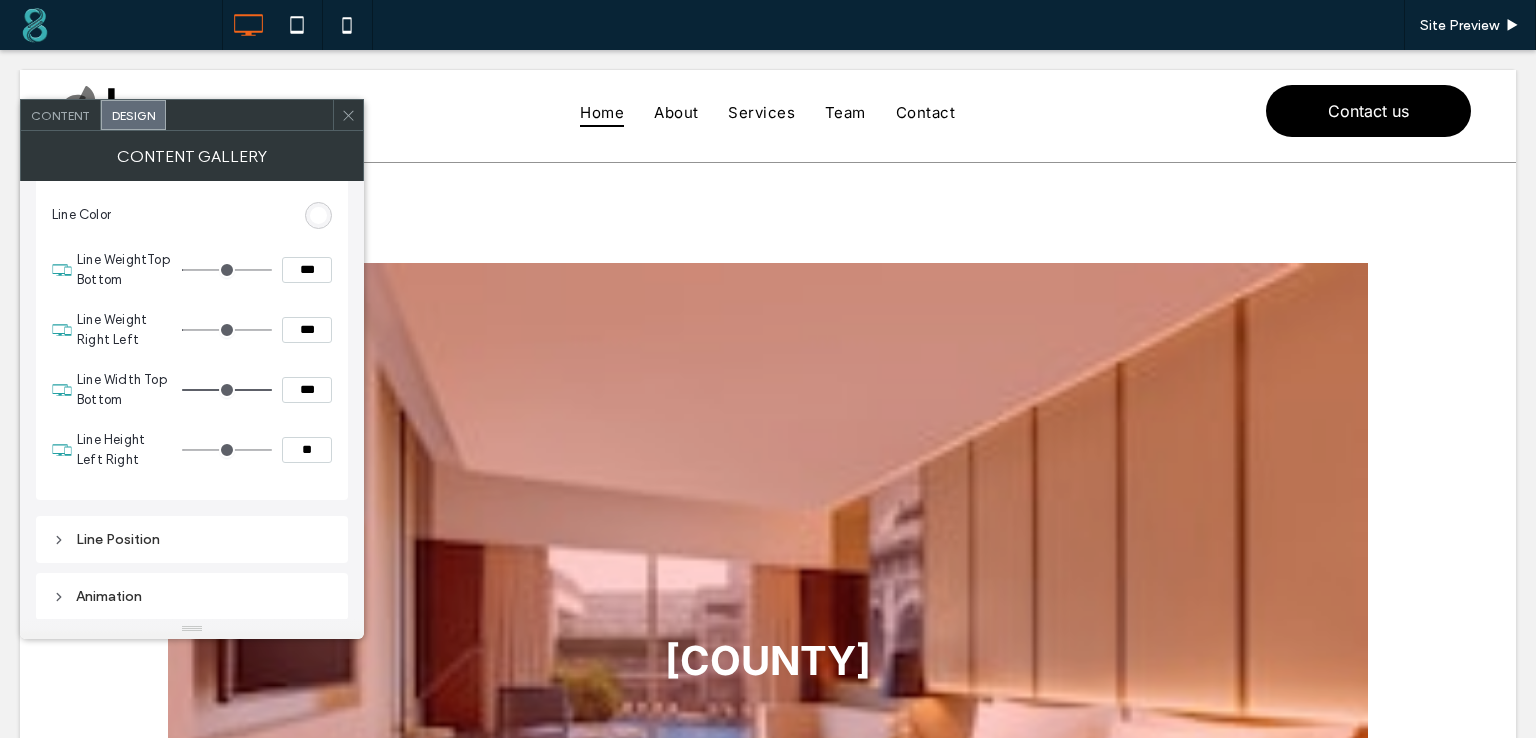 type on "***" 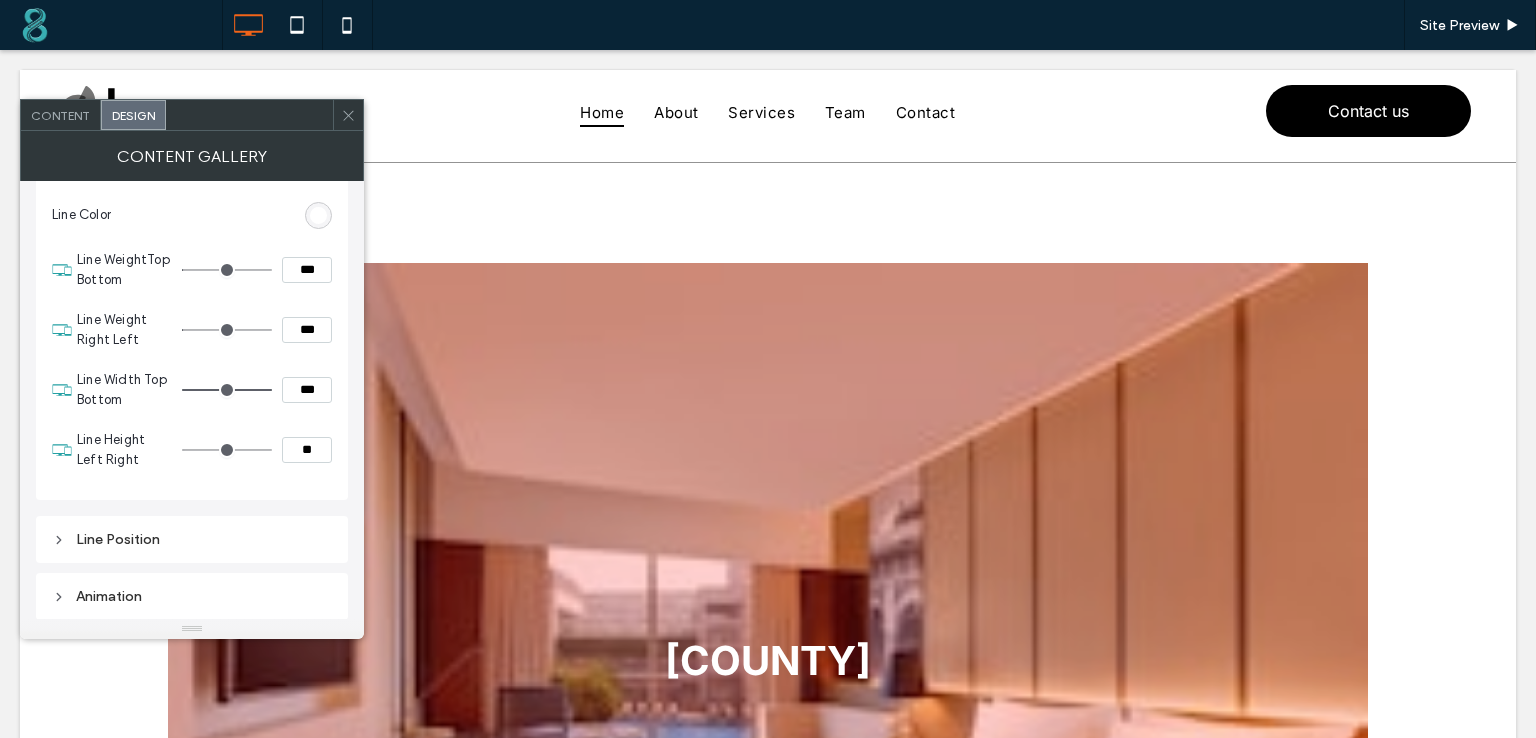 type on "**" 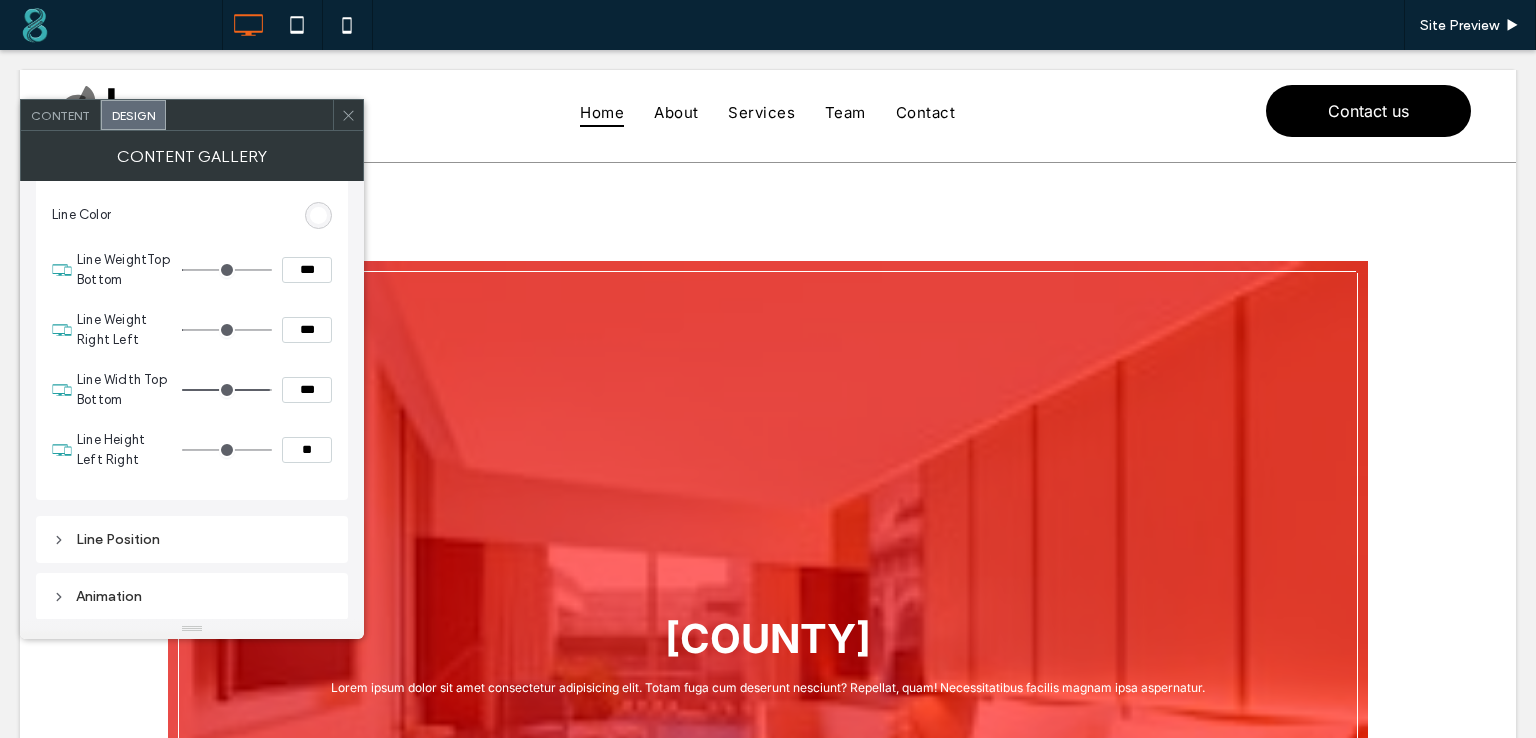 scroll, scrollTop: 400, scrollLeft: 0, axis: vertical 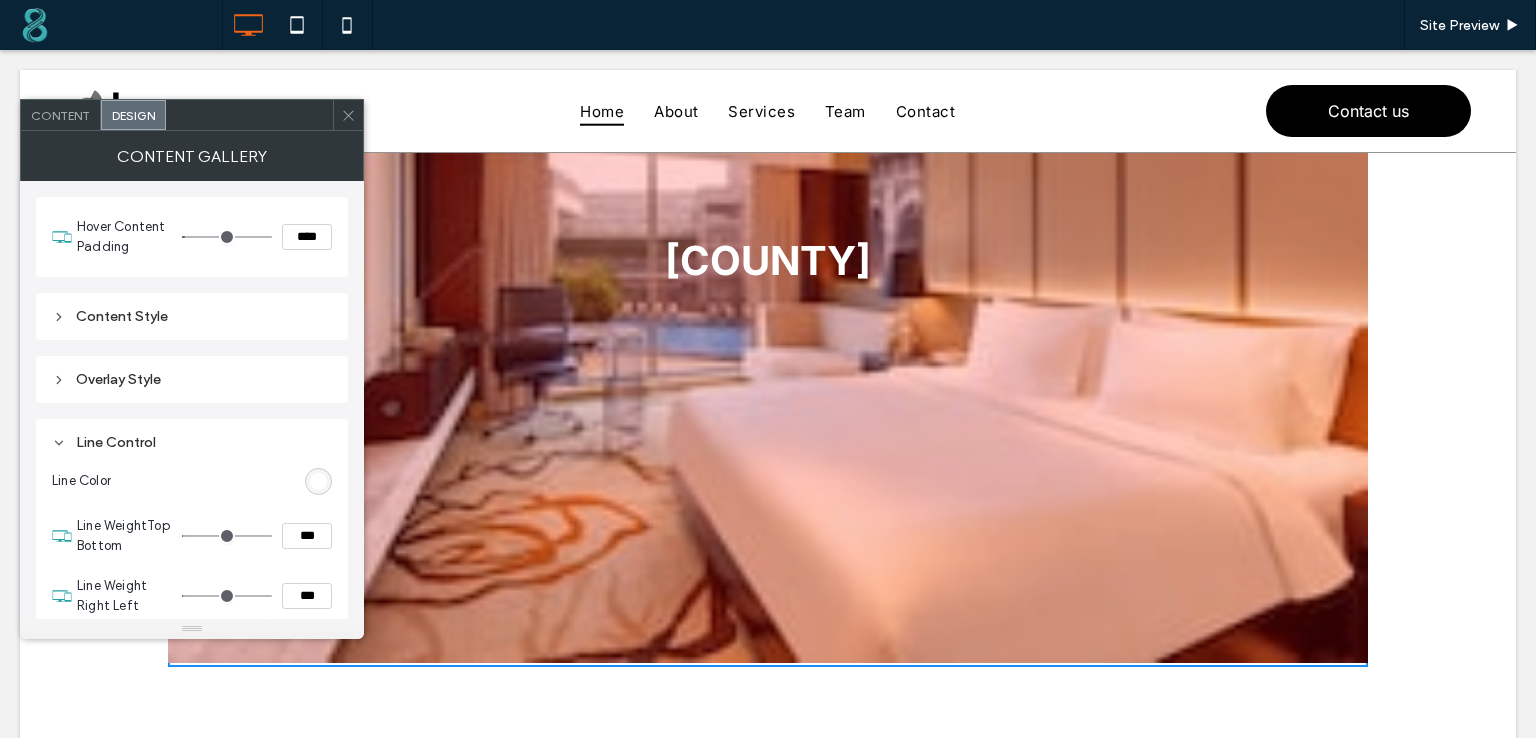 click 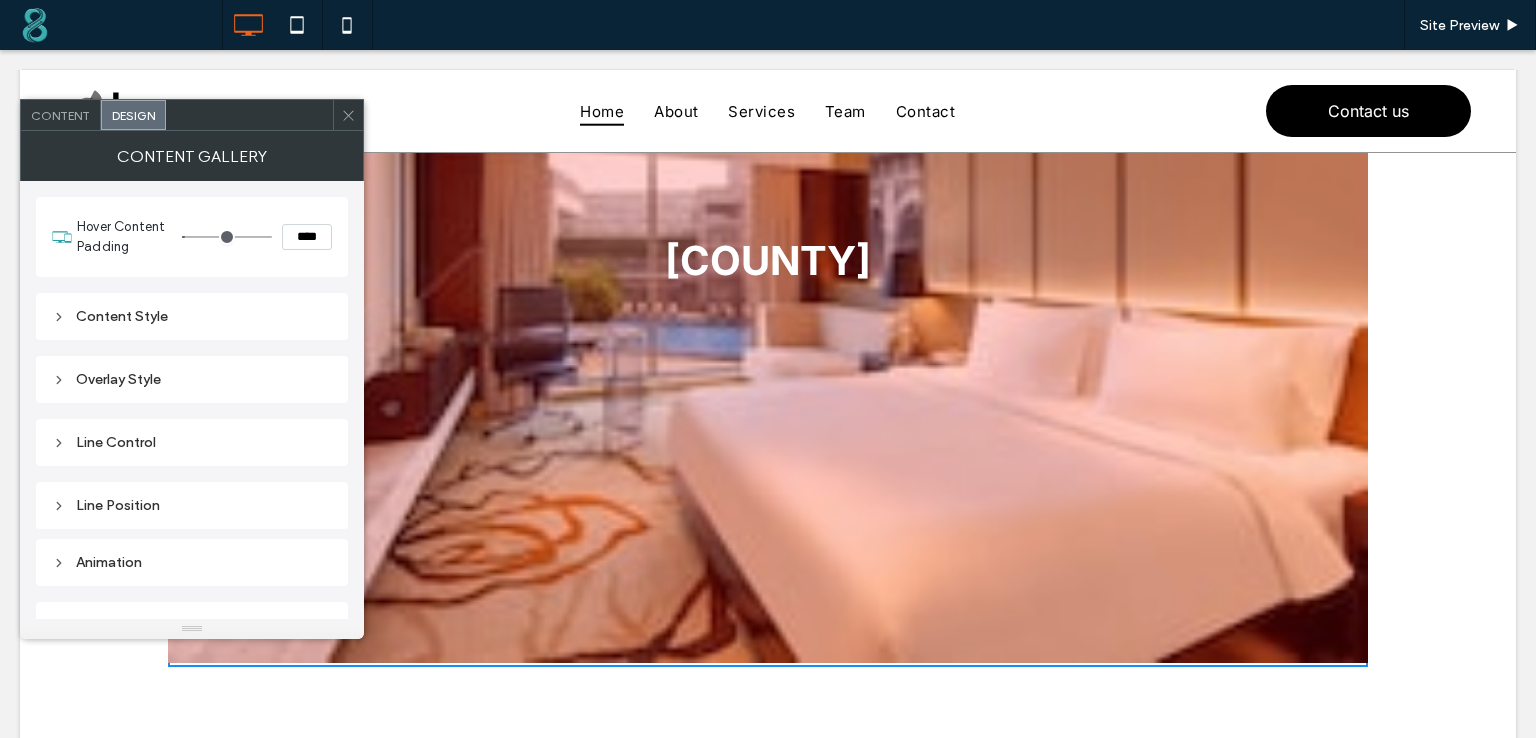 click 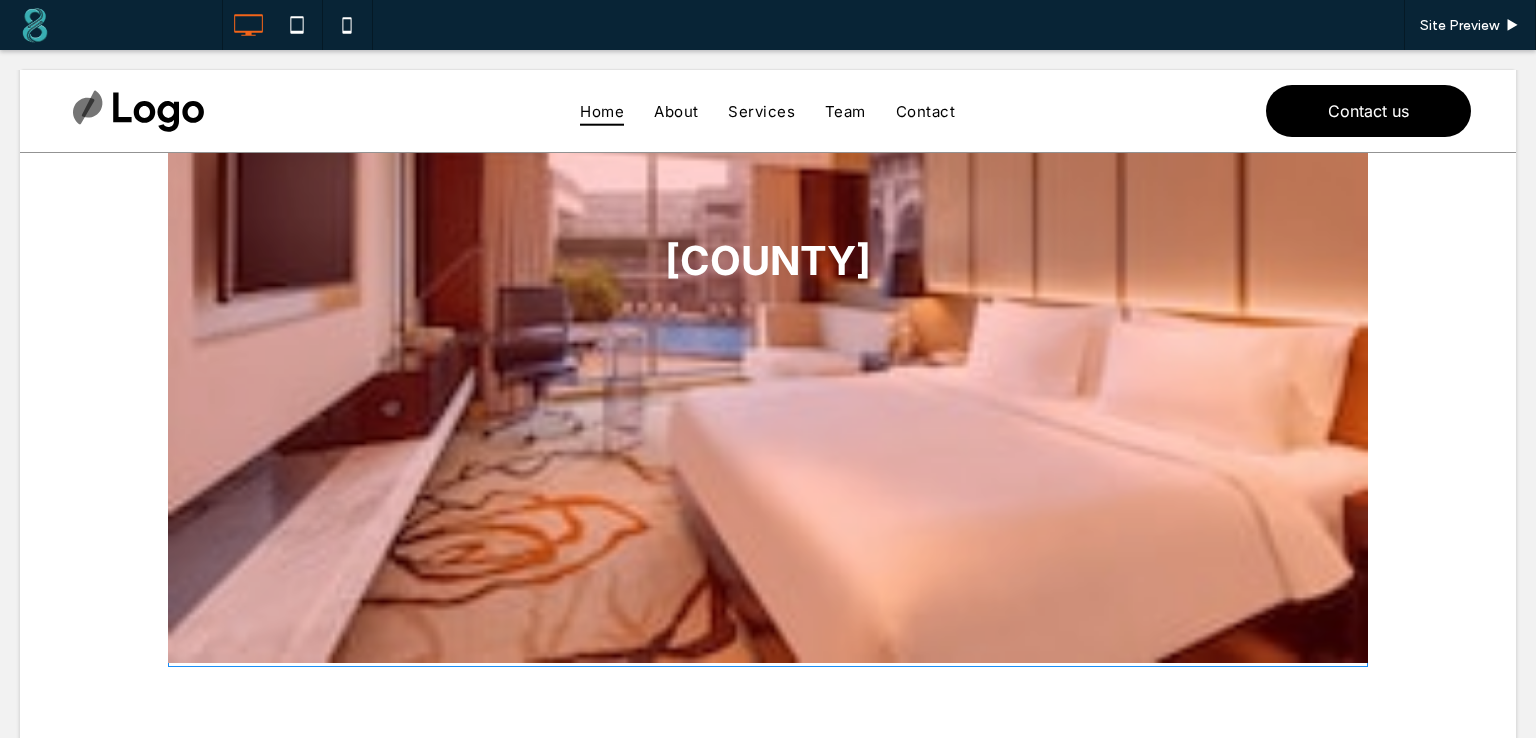 click at bounding box center (768, 265) 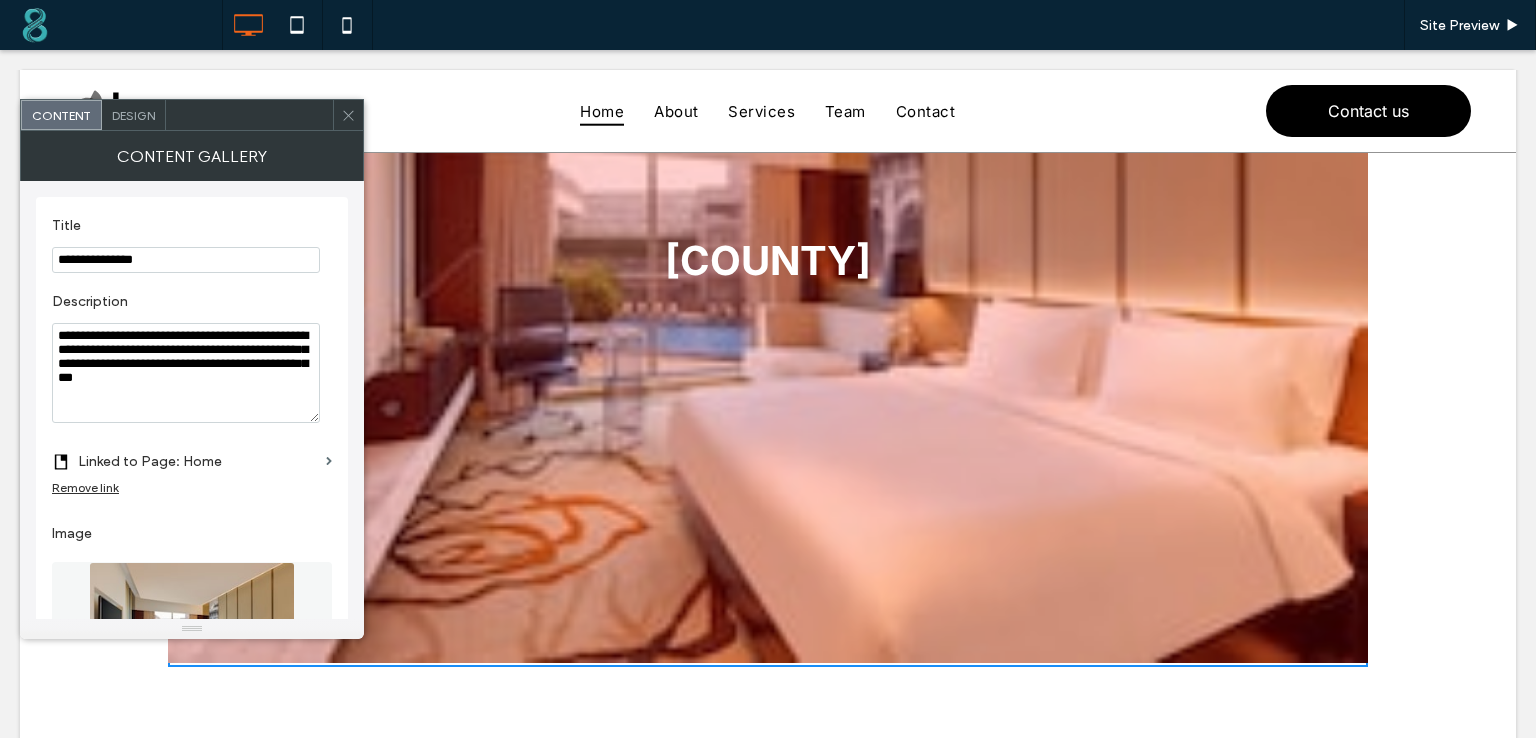 click 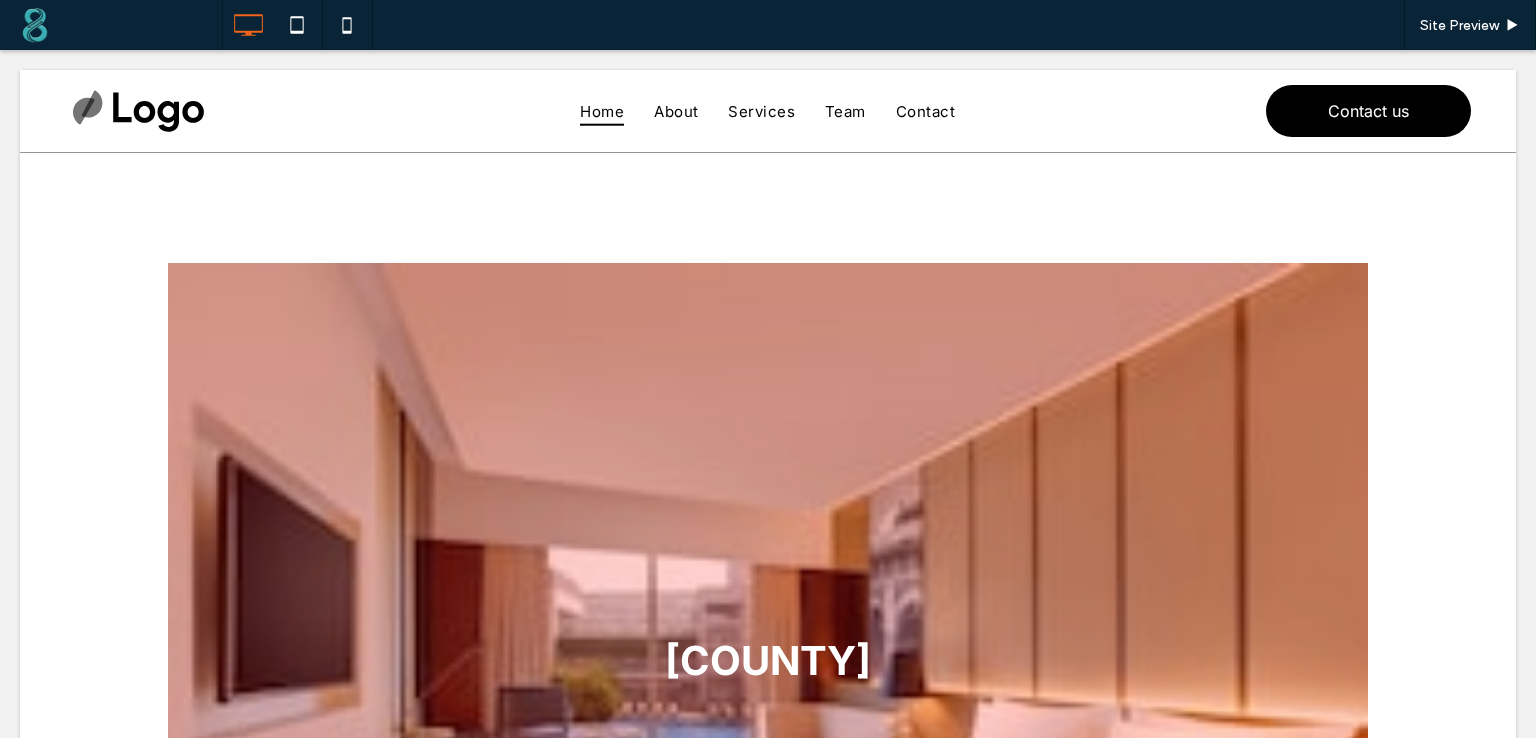 scroll, scrollTop: 266, scrollLeft: 0, axis: vertical 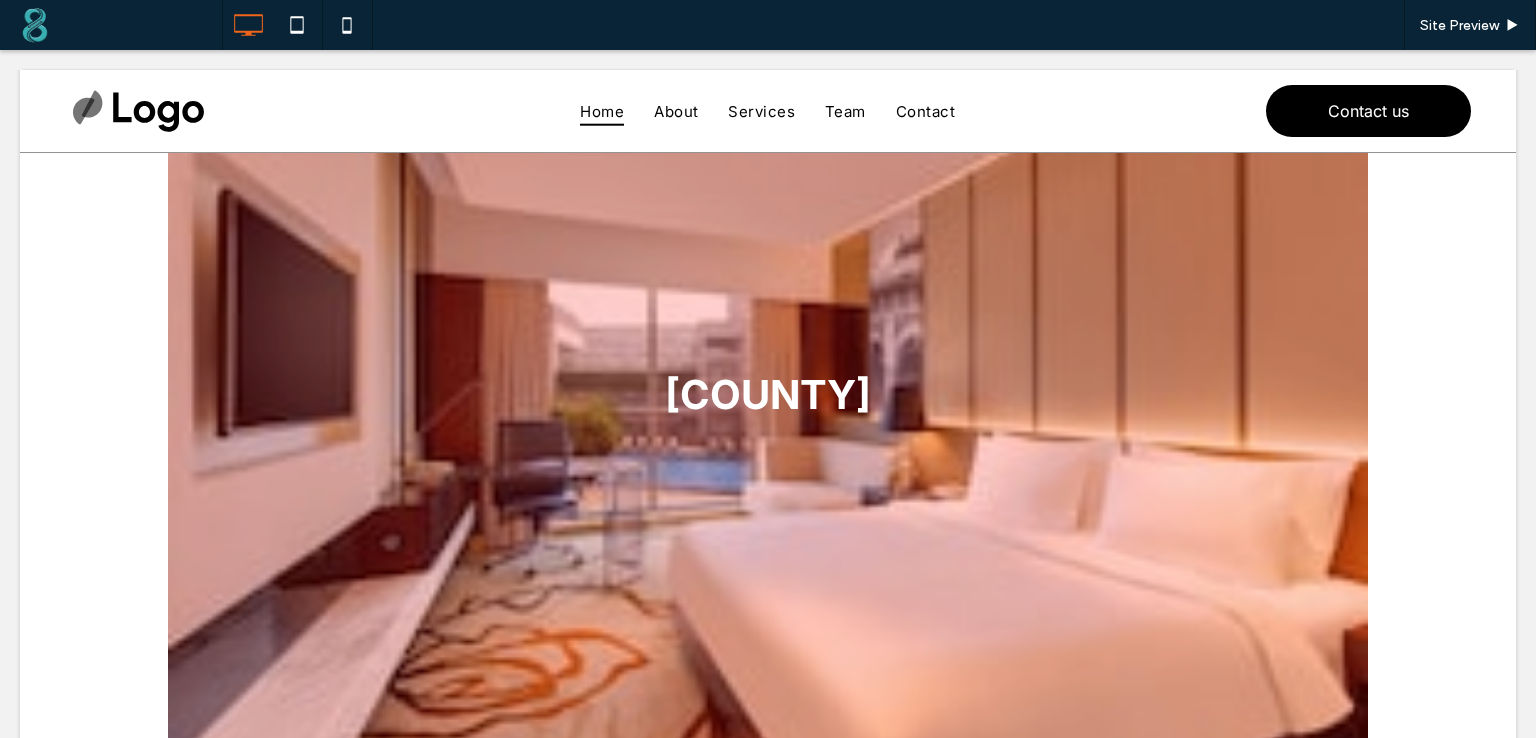 click at bounding box center (768, 399) 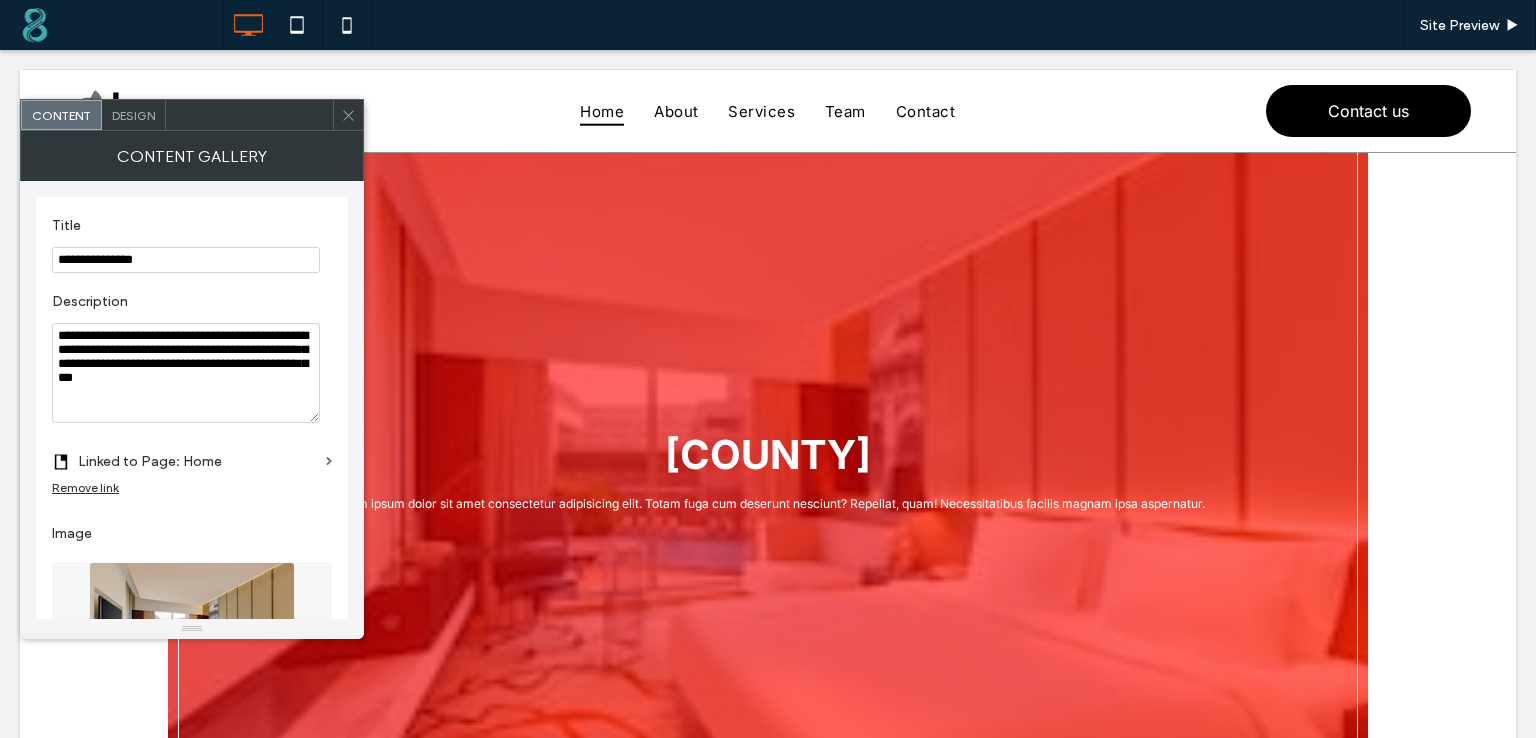 scroll, scrollTop: 266, scrollLeft: 0, axis: vertical 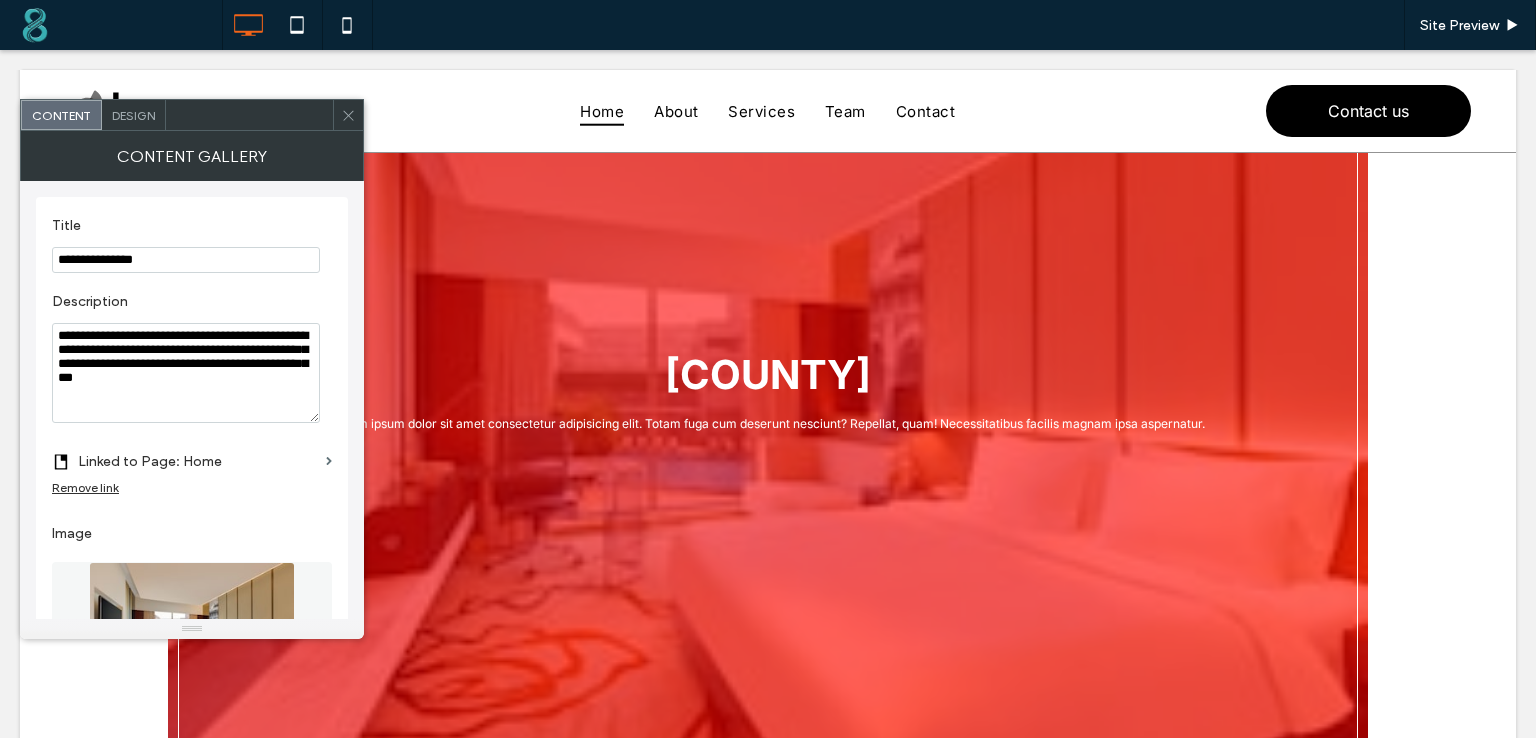 click on "Lorem ipsum dolor sit amet consectetur adipisicing elit. Totam fuga cum deserunt nesciunt? Repellat, quam! Necessitatibus facilis magnam ipsa aspernatur." at bounding box center (768, 423) 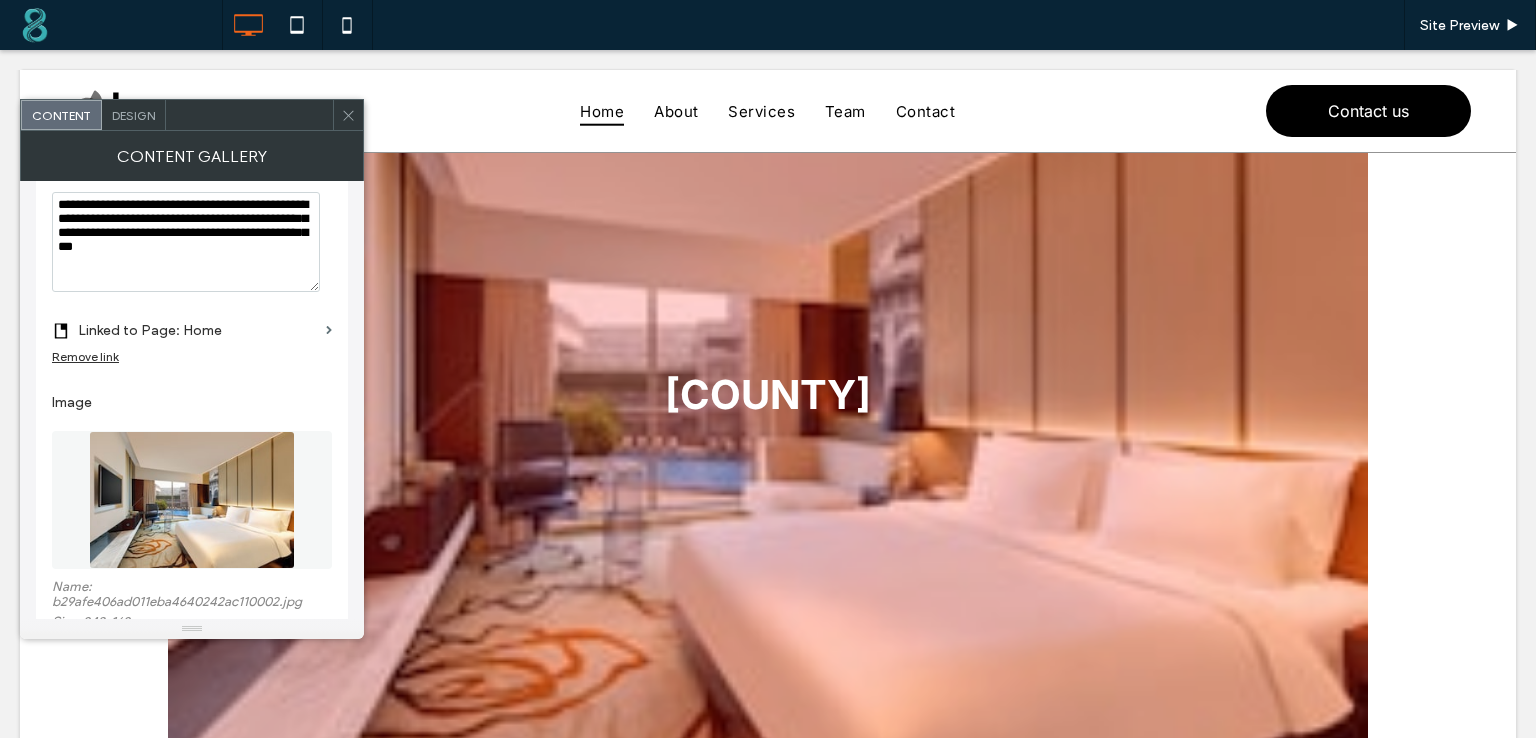 scroll, scrollTop: 232, scrollLeft: 0, axis: vertical 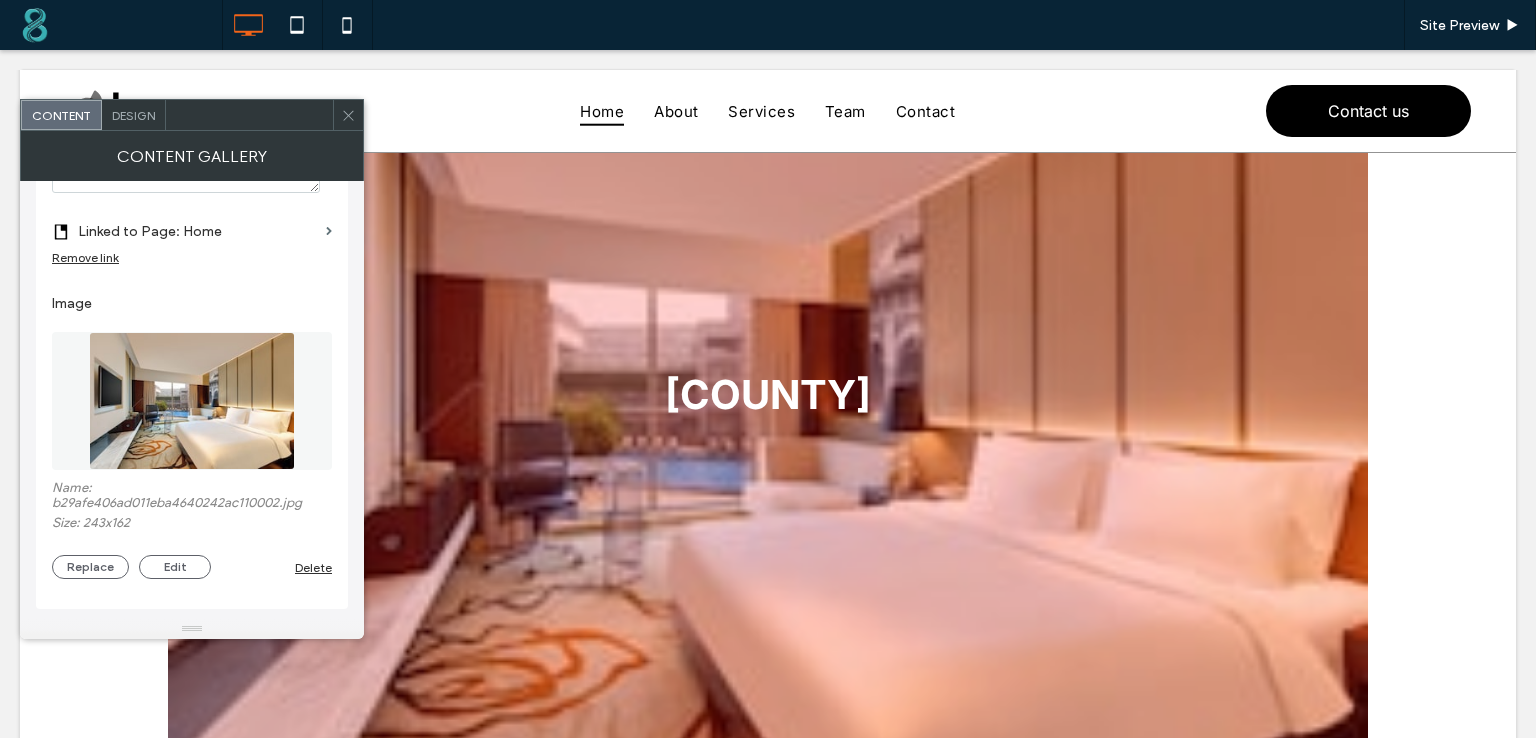 click at bounding box center (348, 115) 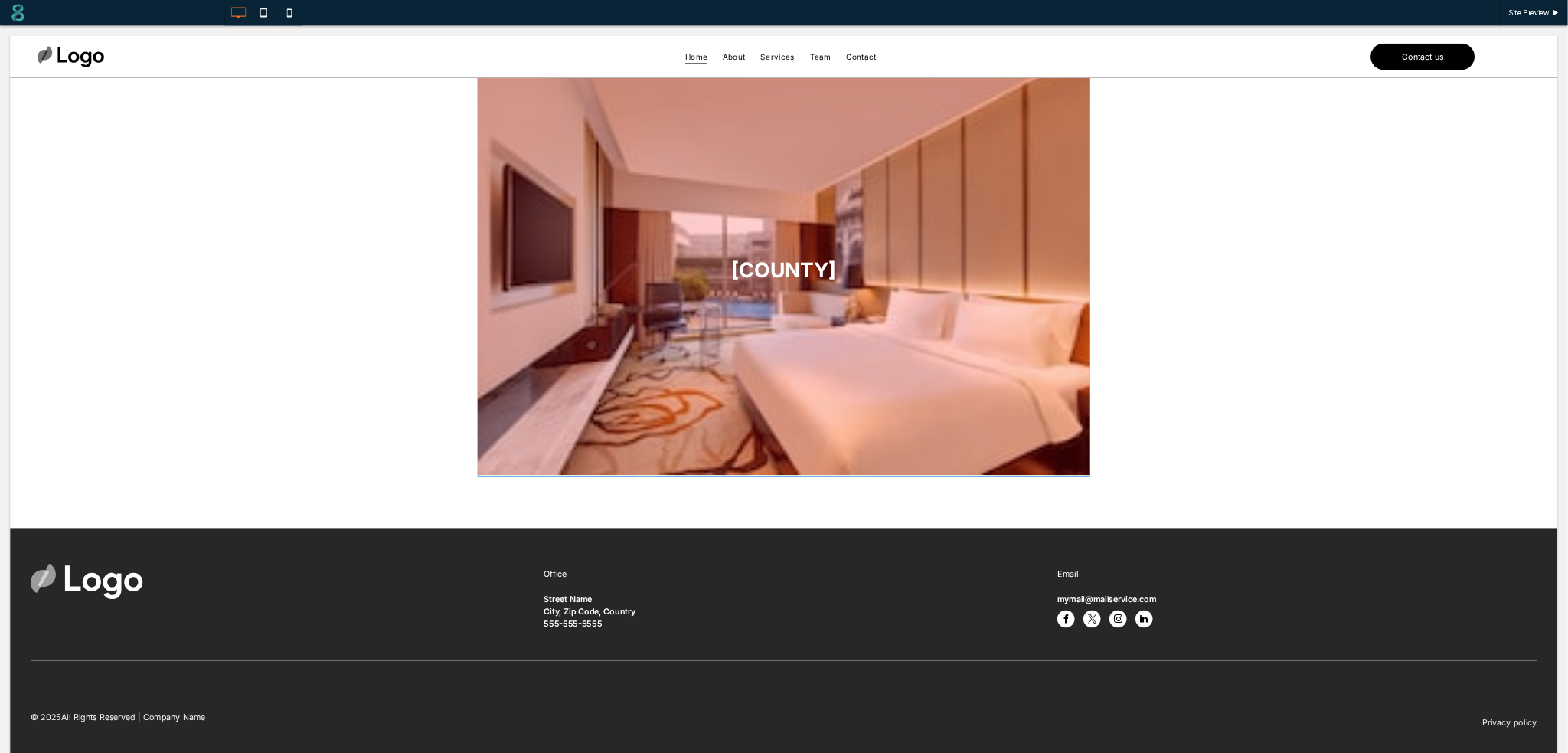 scroll, scrollTop: 15, scrollLeft: 0, axis: vertical 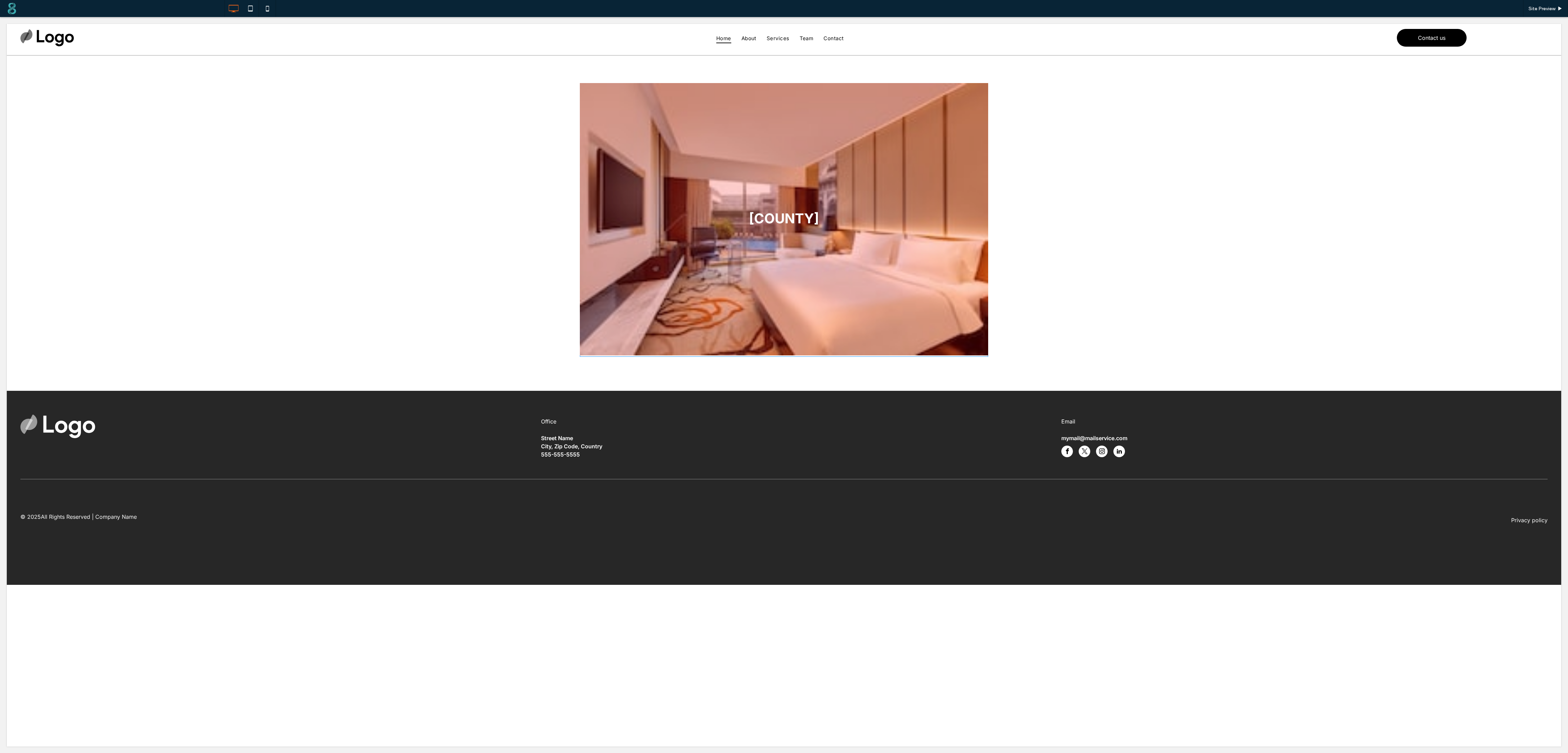 click at bounding box center [784, 220] 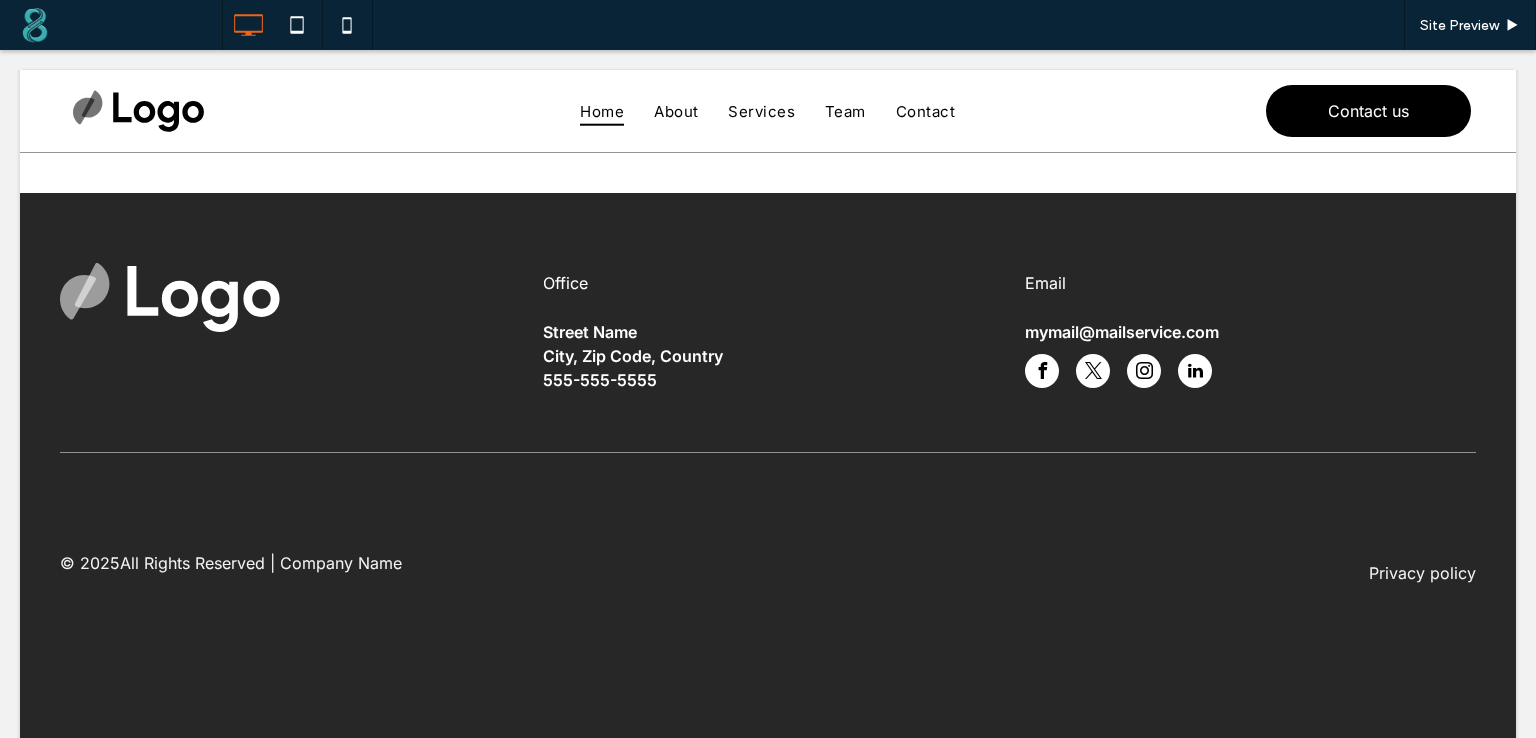 scroll, scrollTop: 1016, scrollLeft: 0, axis: vertical 